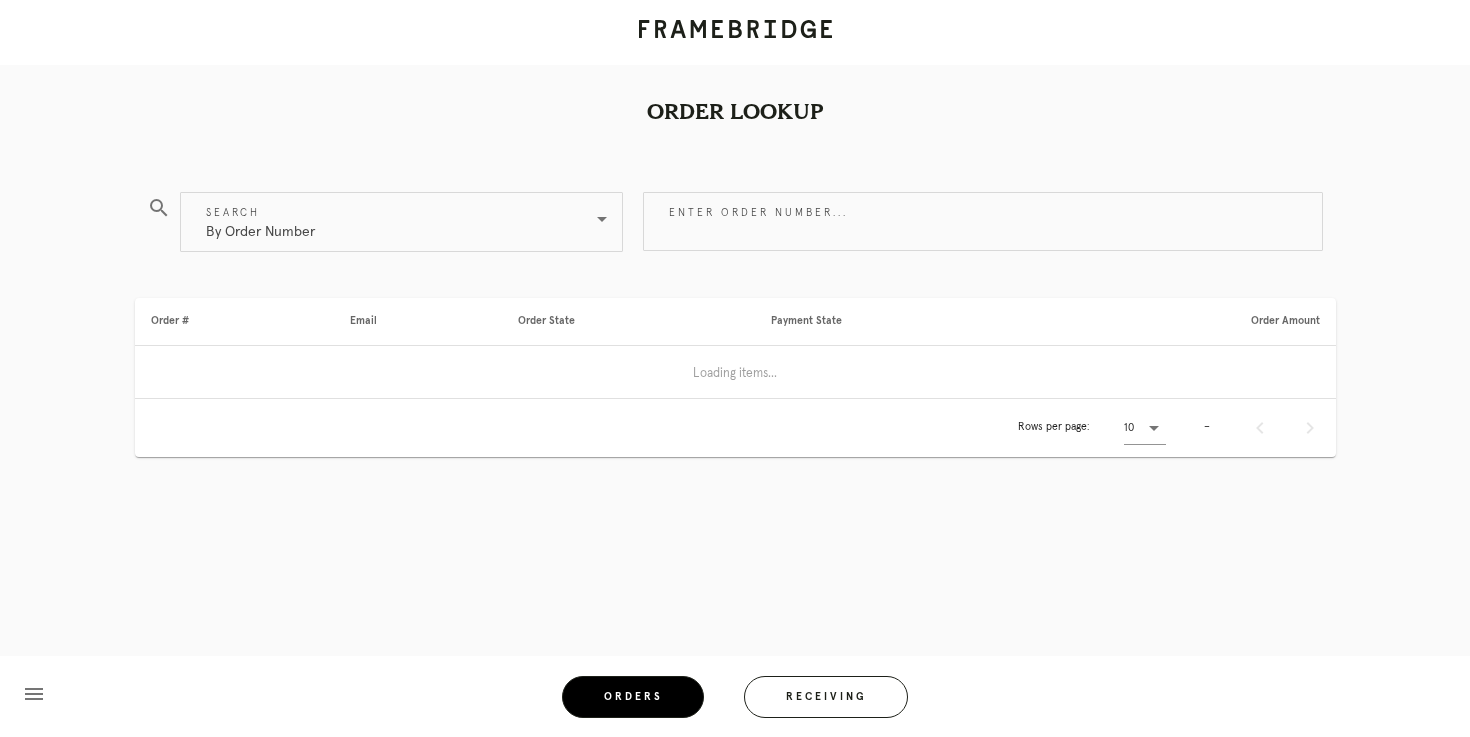 scroll, scrollTop: 0, scrollLeft: 0, axis: both 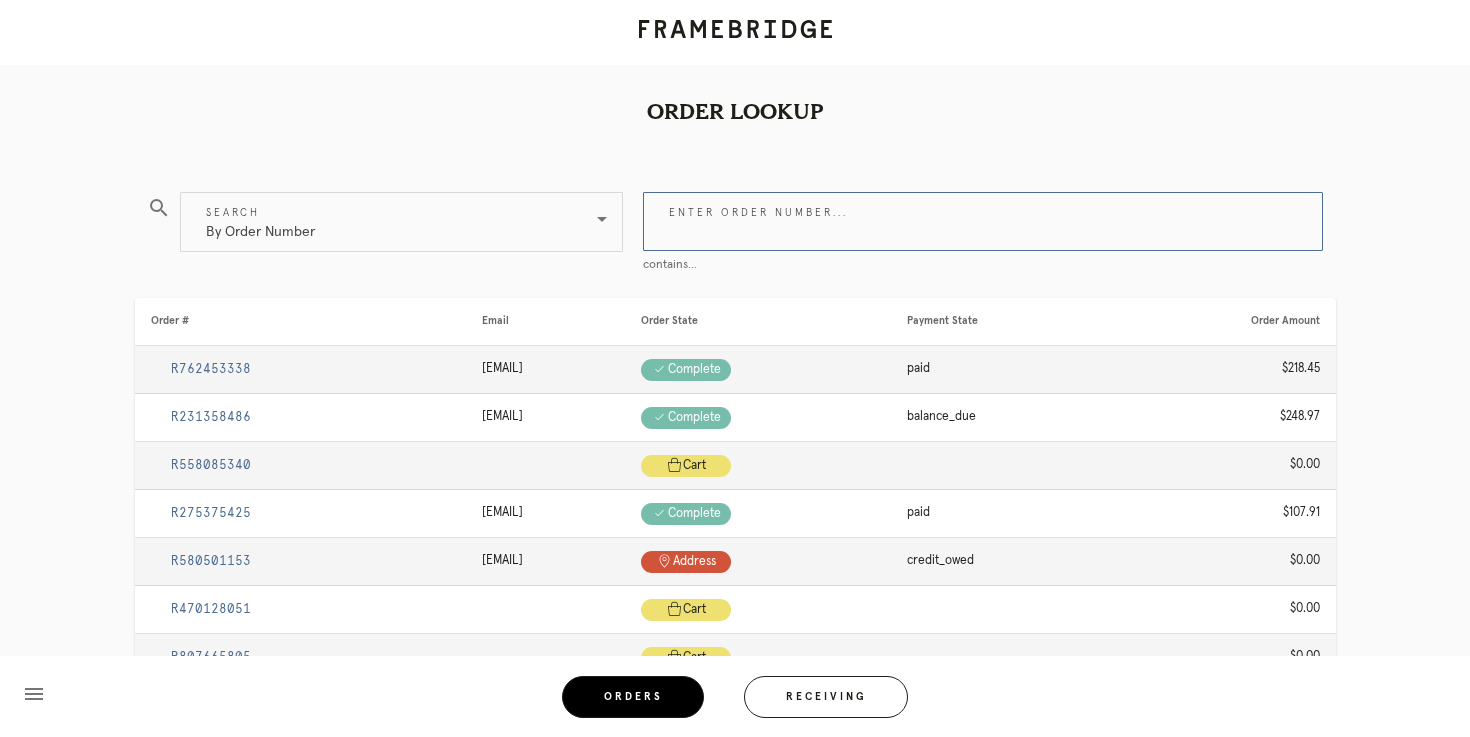click on "Enter order number..." at bounding box center [983, 221] 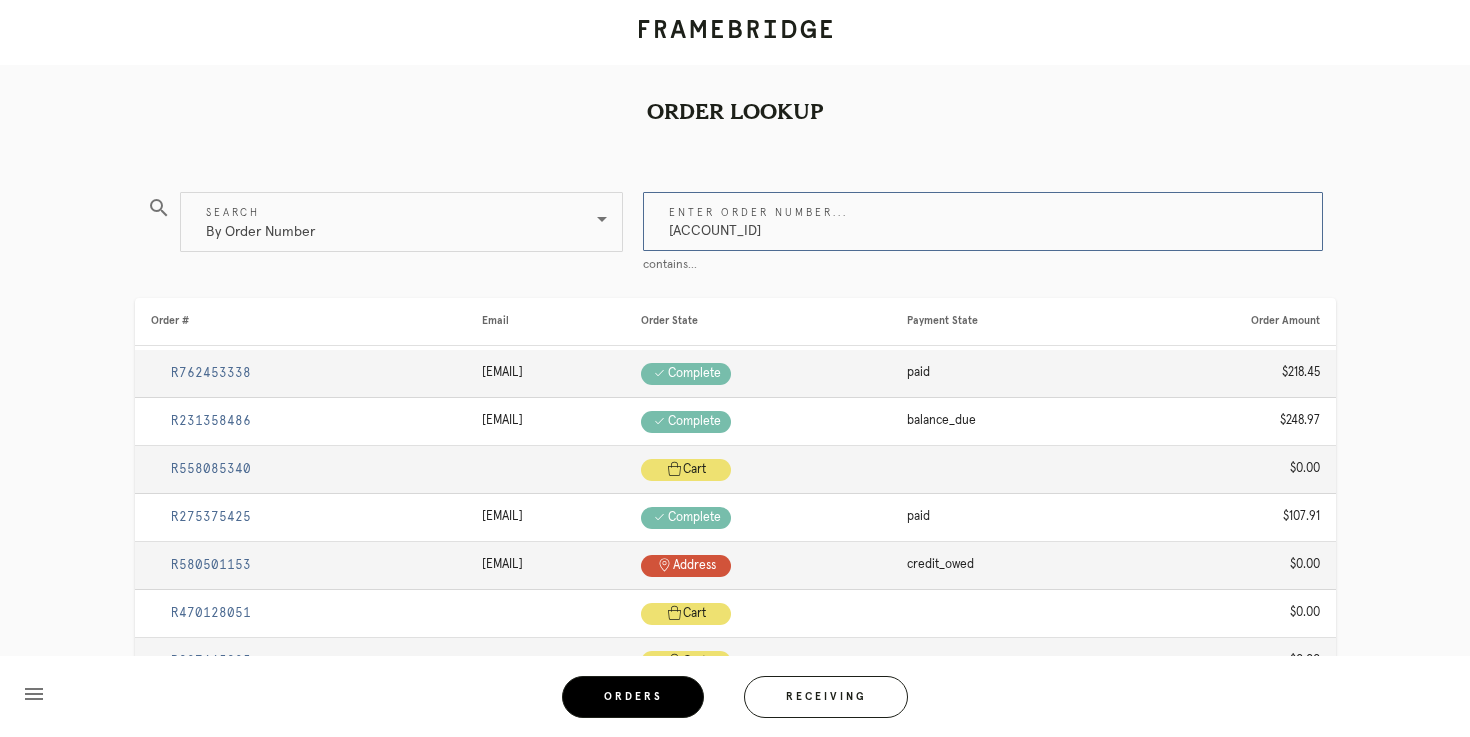 type on "[ACCOUNT_ID]" 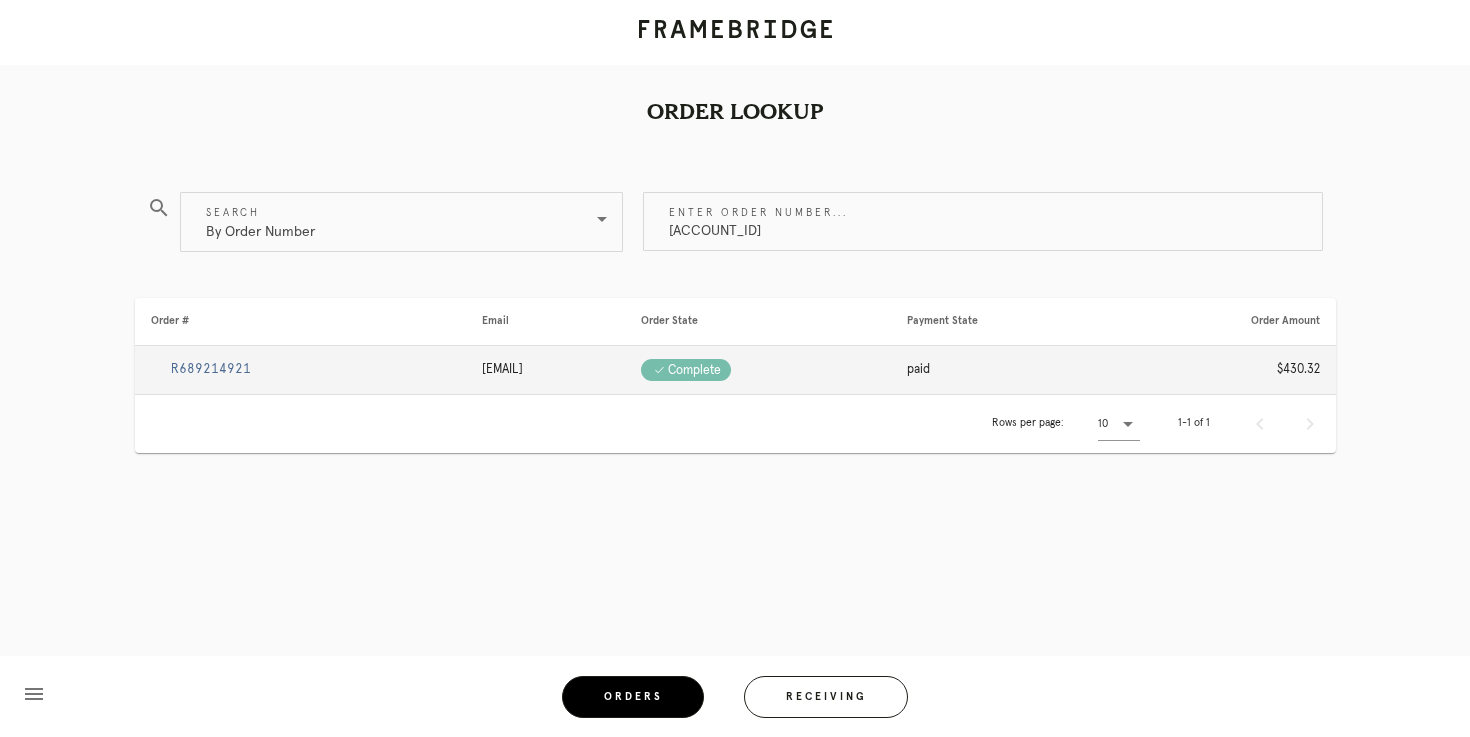 click on "R689214921" at bounding box center [211, 369] 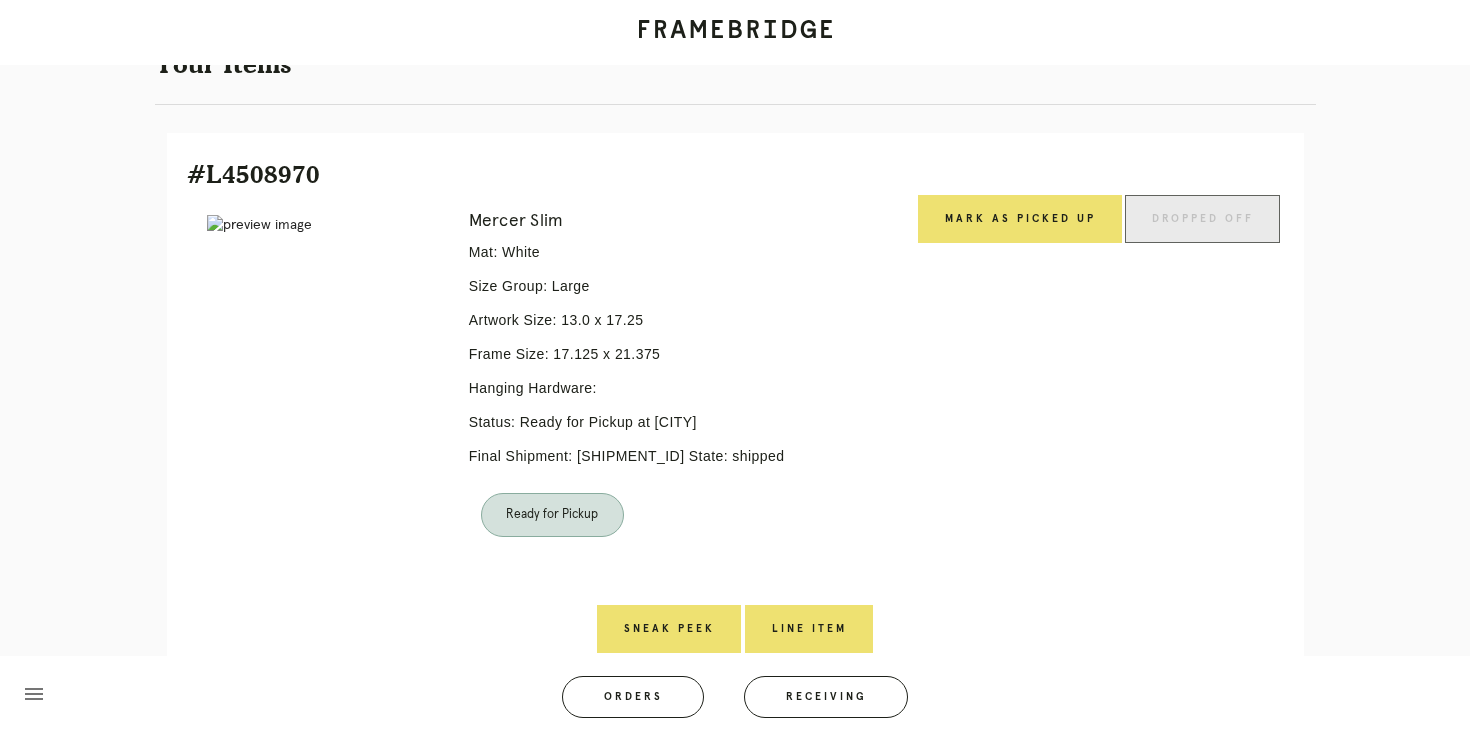 scroll, scrollTop: 410, scrollLeft: 0, axis: vertical 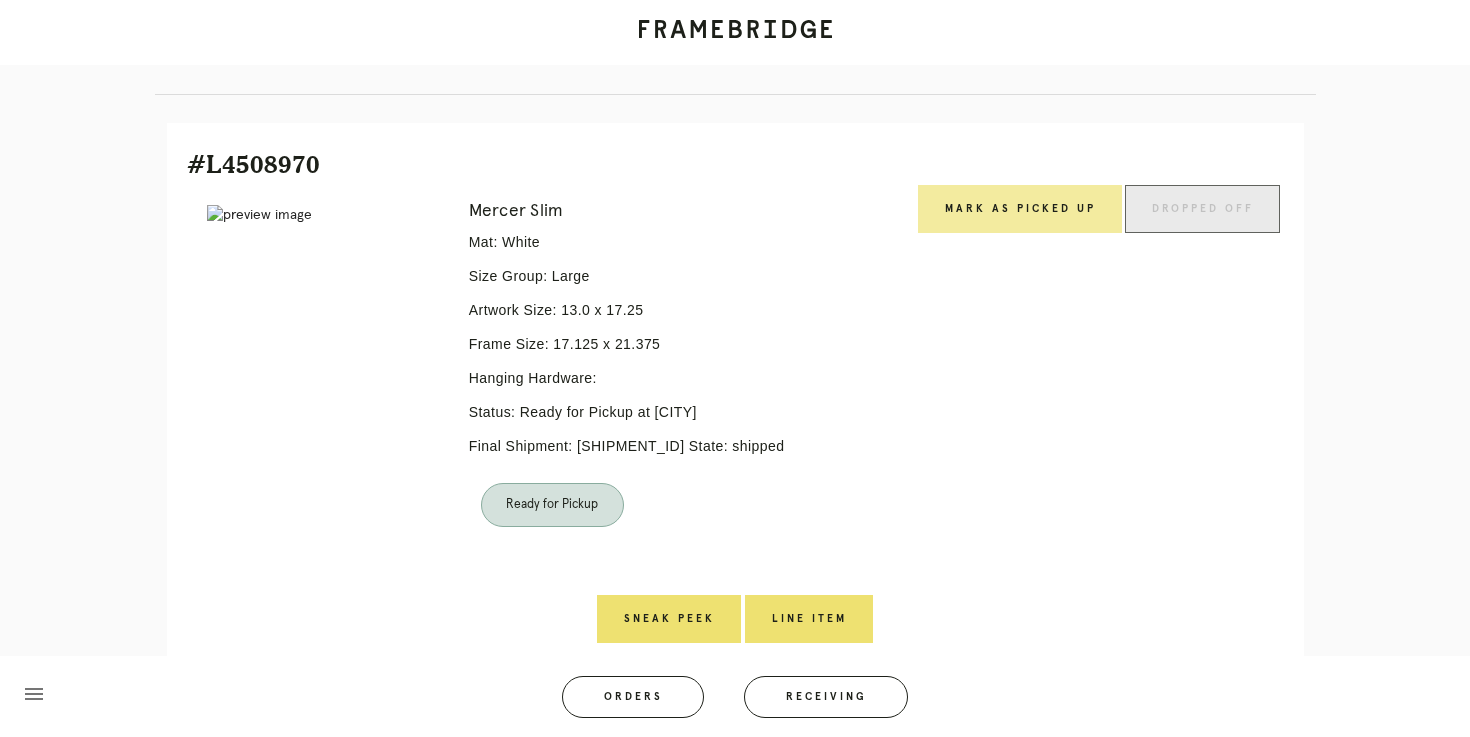 click on "Mark as Picked Up" at bounding box center (1020, 209) 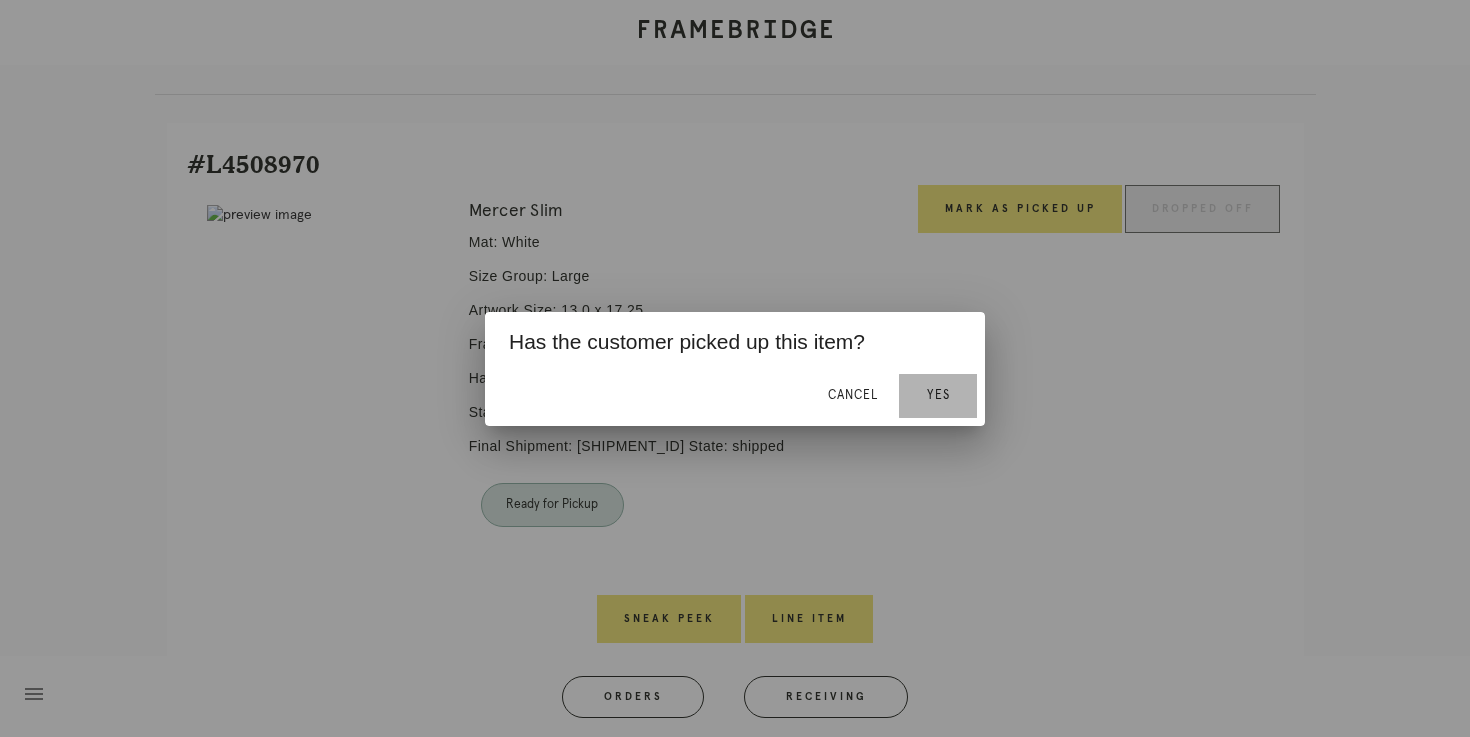 click on "Yes" at bounding box center [938, 395] 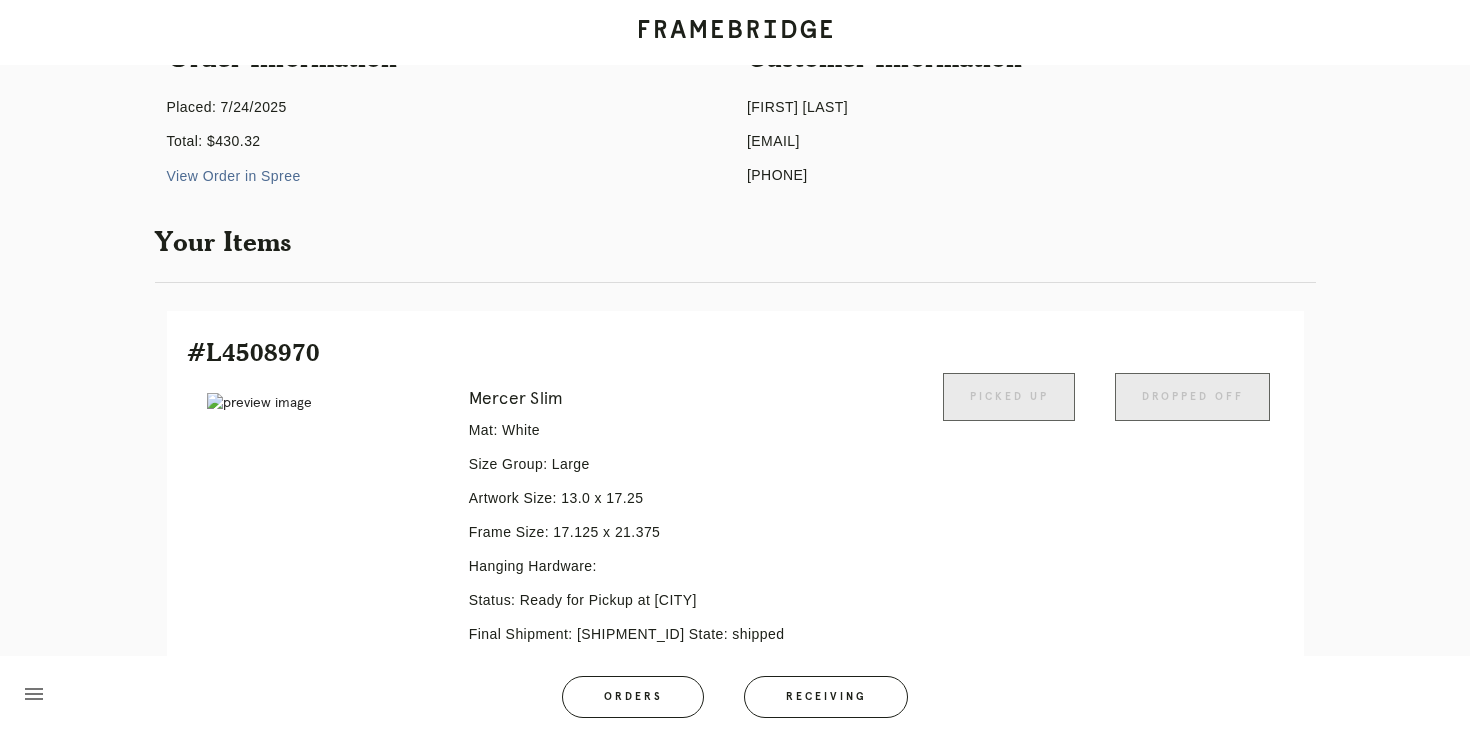 scroll, scrollTop: 0, scrollLeft: 0, axis: both 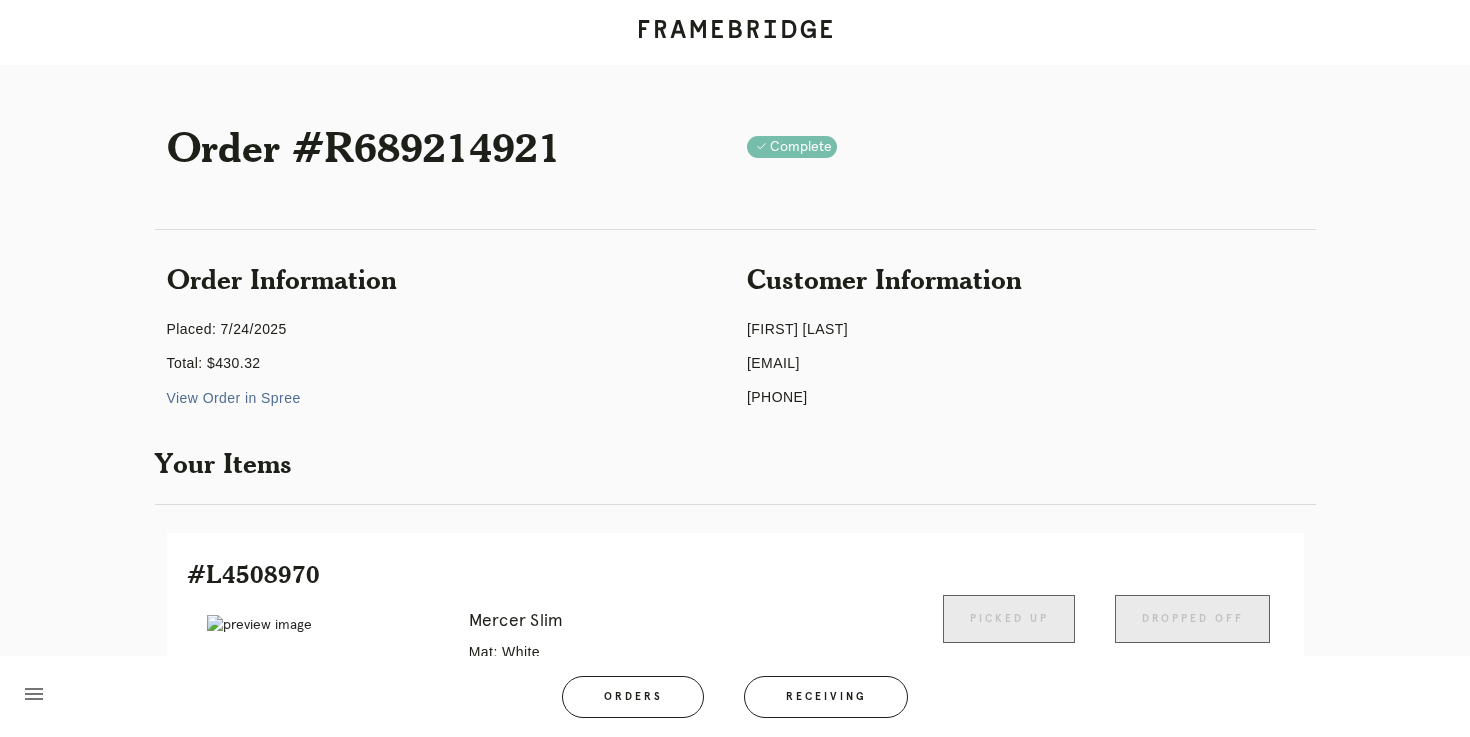 click on "View Order in Spree" at bounding box center [234, 398] 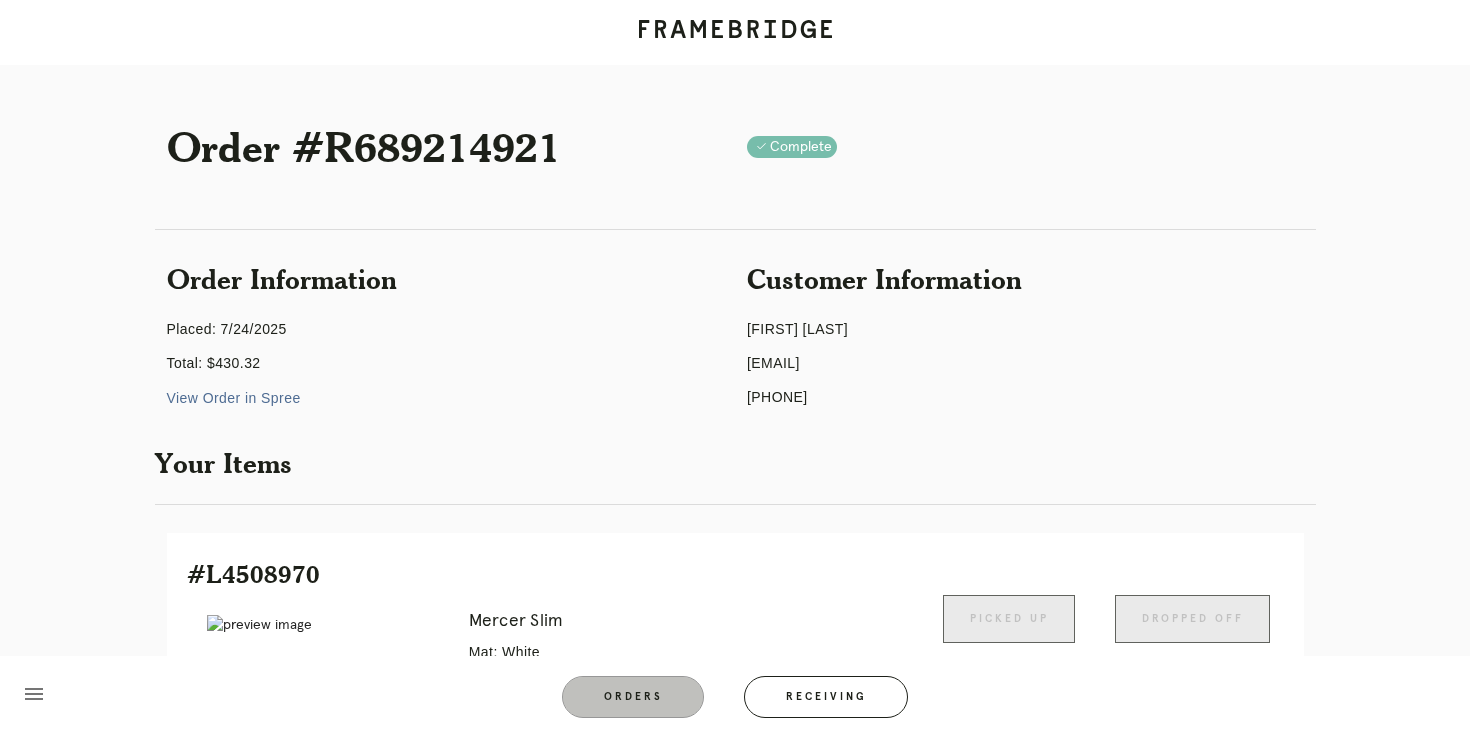 click on "Orders" at bounding box center (633, 697) 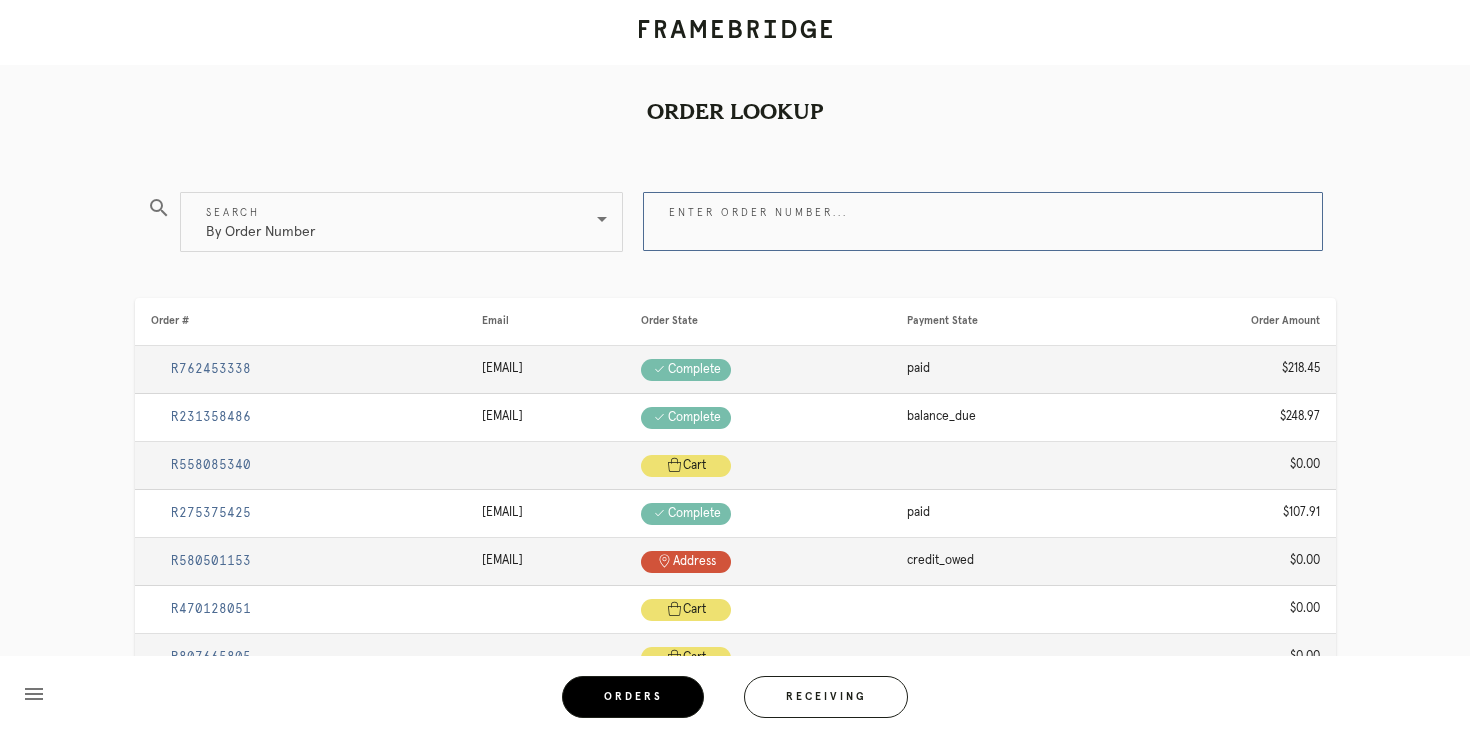 click on "Enter order number..." at bounding box center [983, 221] 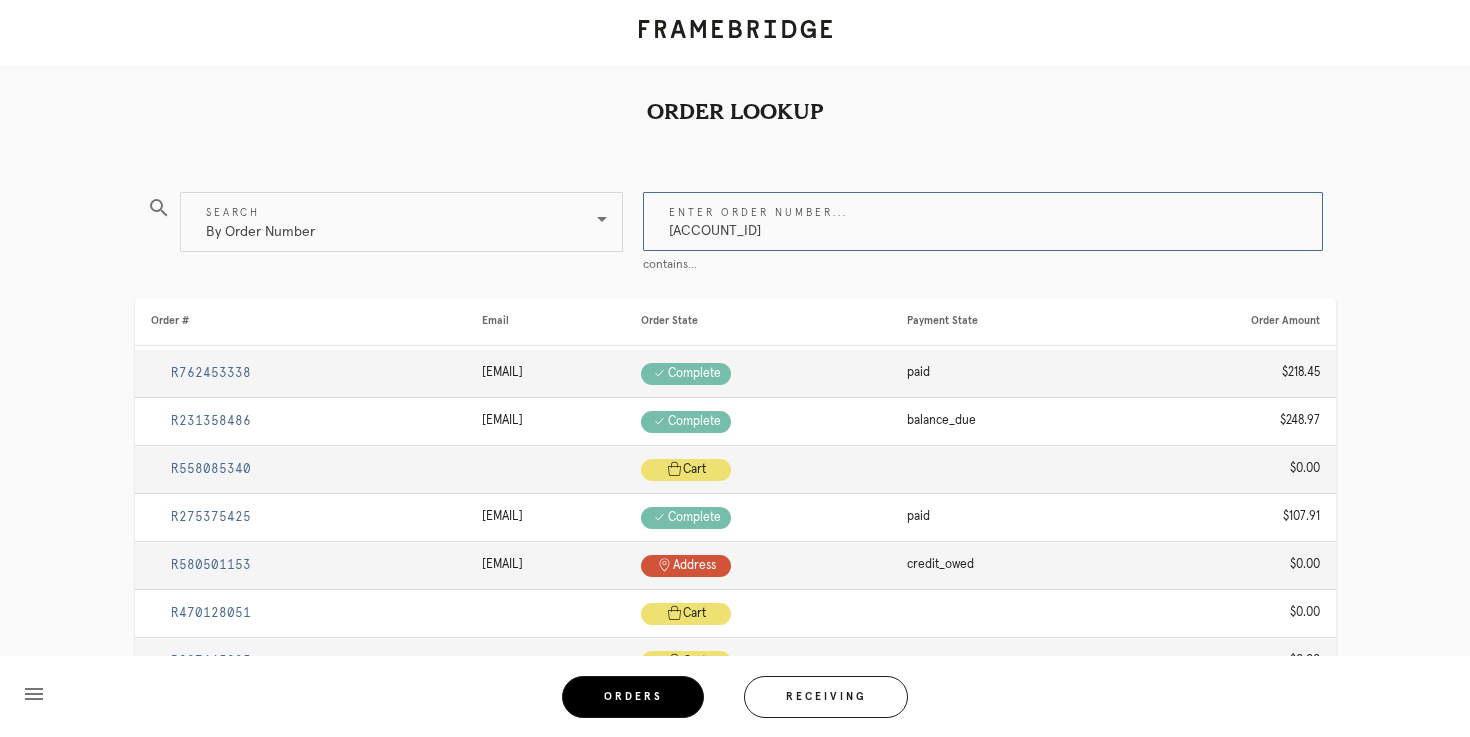 type on "[ACCOUNT_ID]" 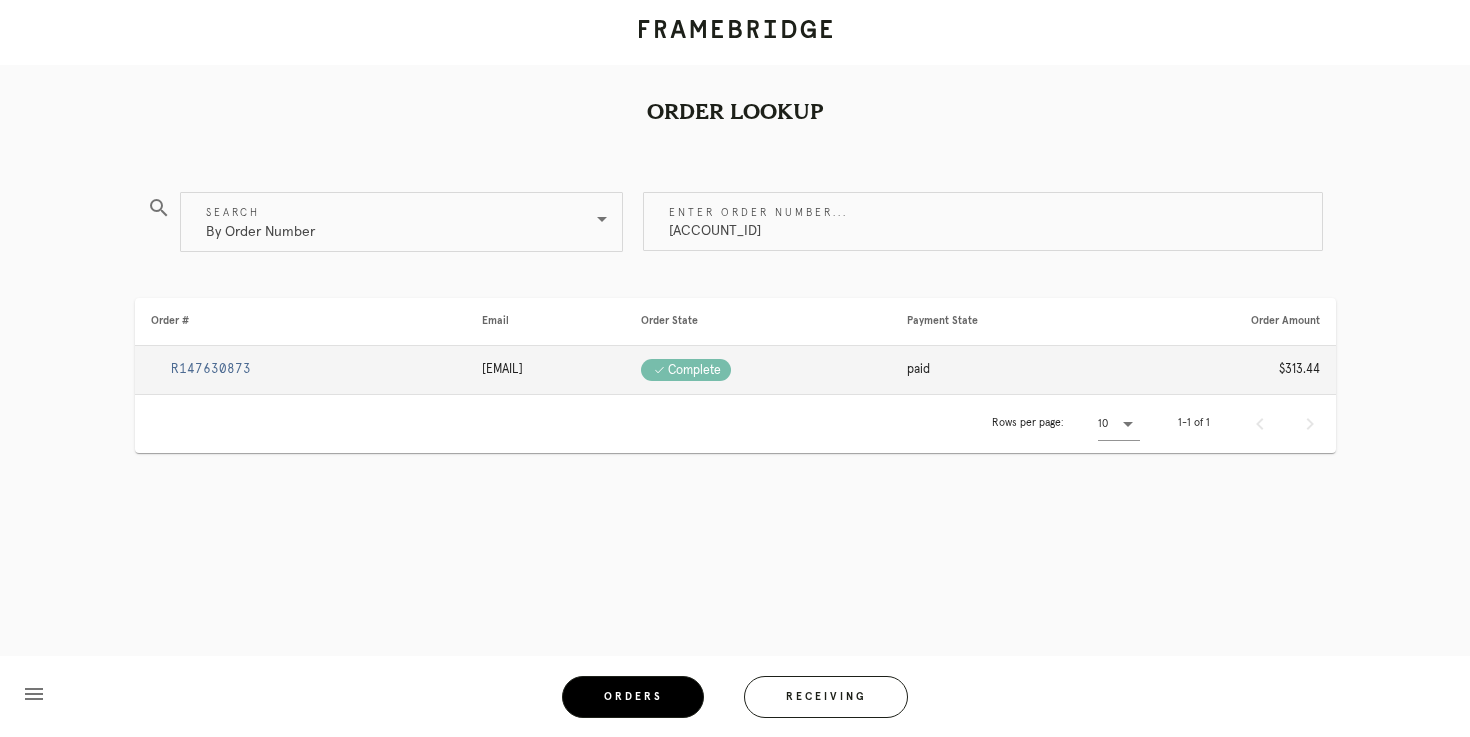 click on "R147630873" at bounding box center (300, 370) 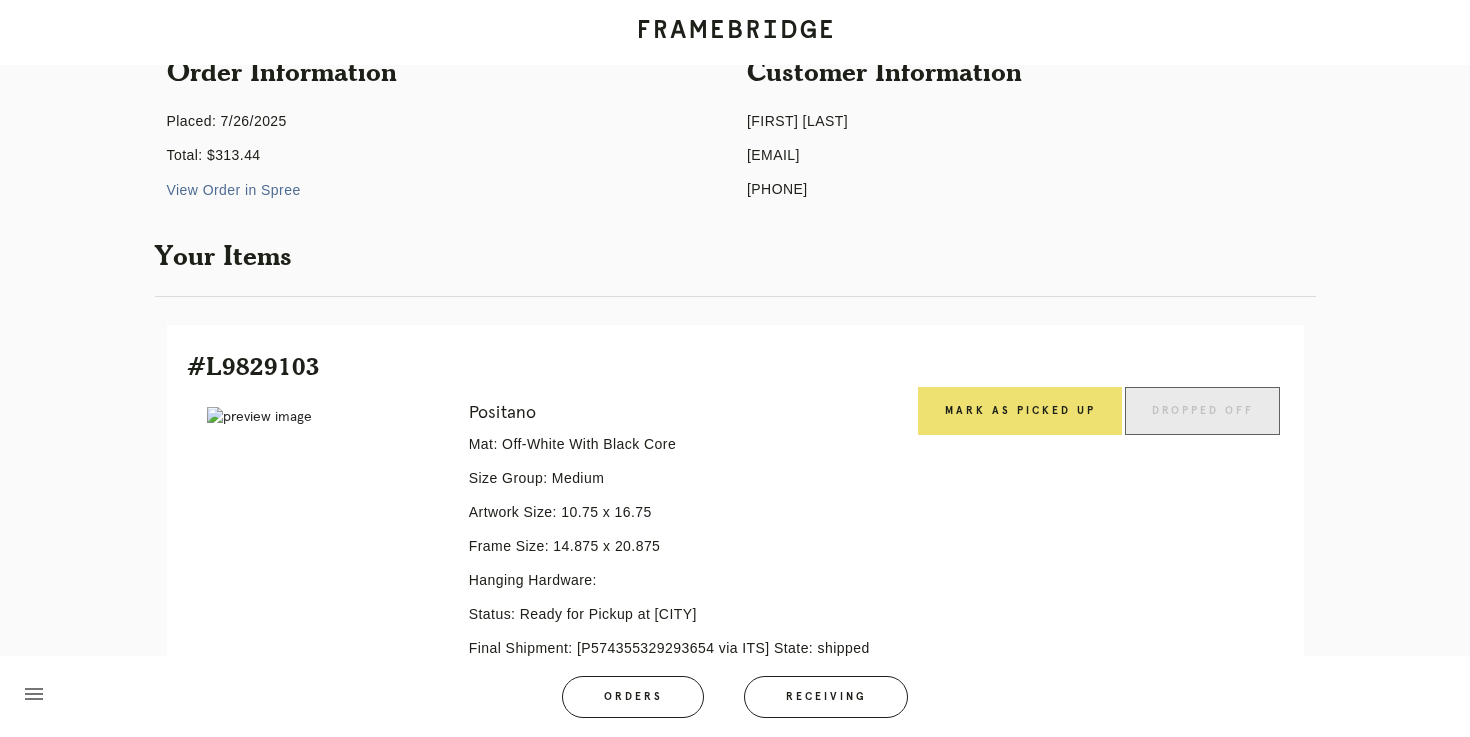 scroll, scrollTop: 250, scrollLeft: 0, axis: vertical 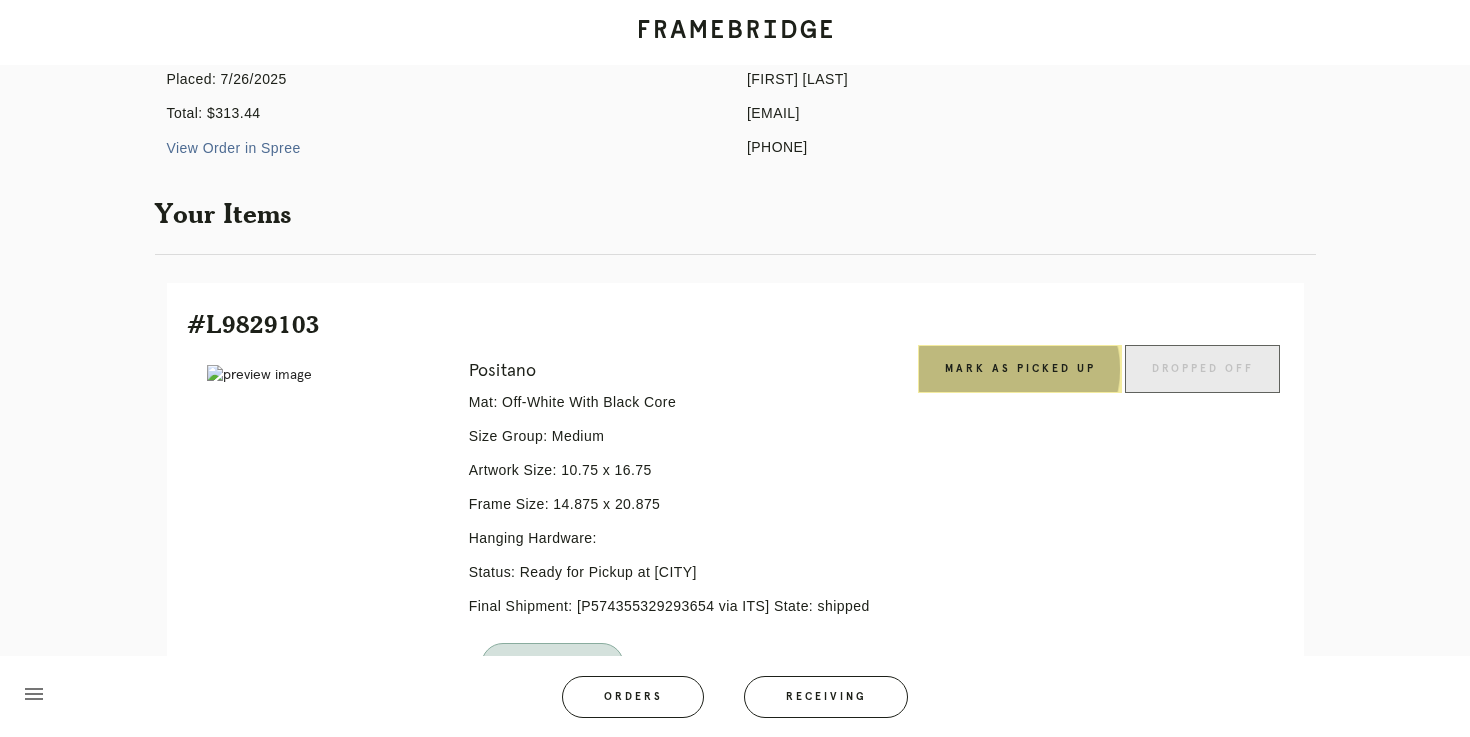 click on "Mark as Picked Up" at bounding box center [1020, 369] 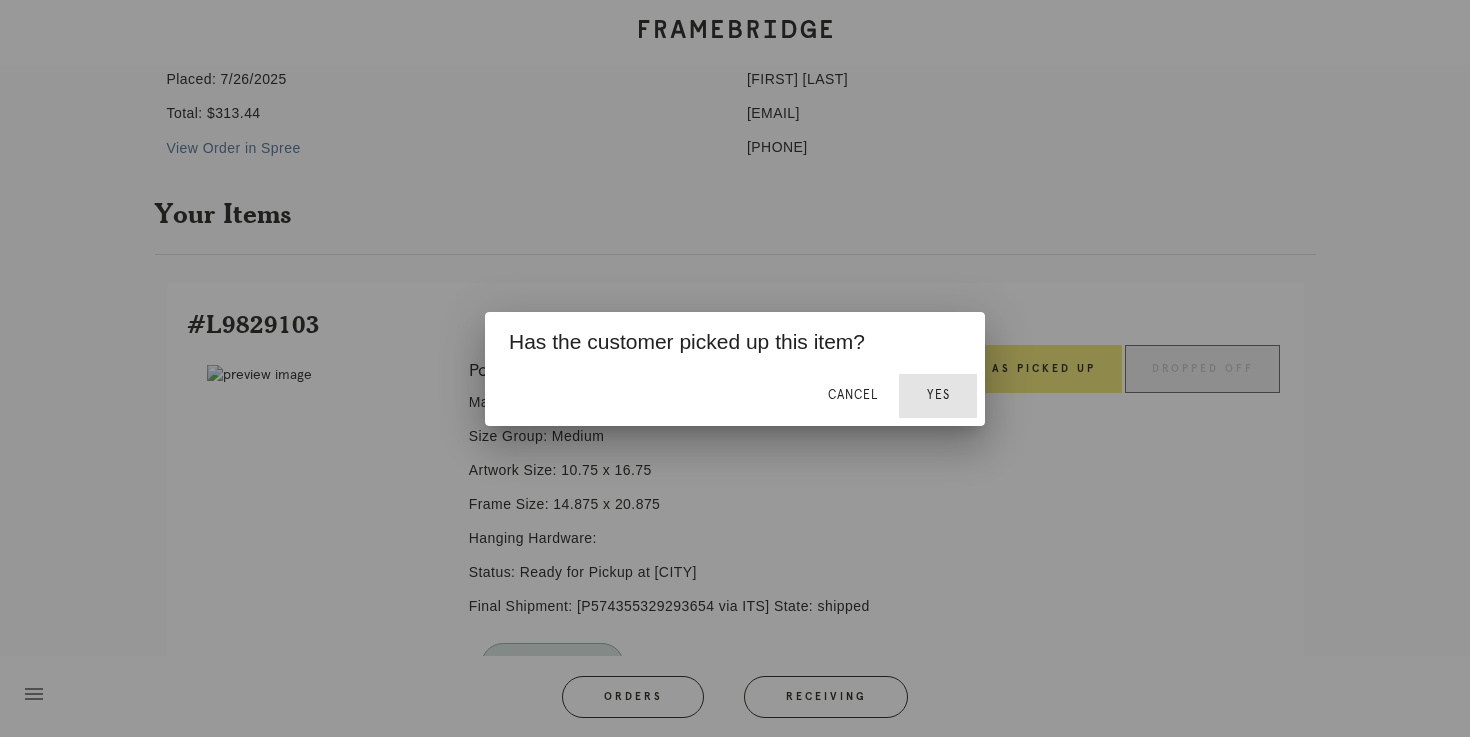 click on "Yes" at bounding box center (938, 395) 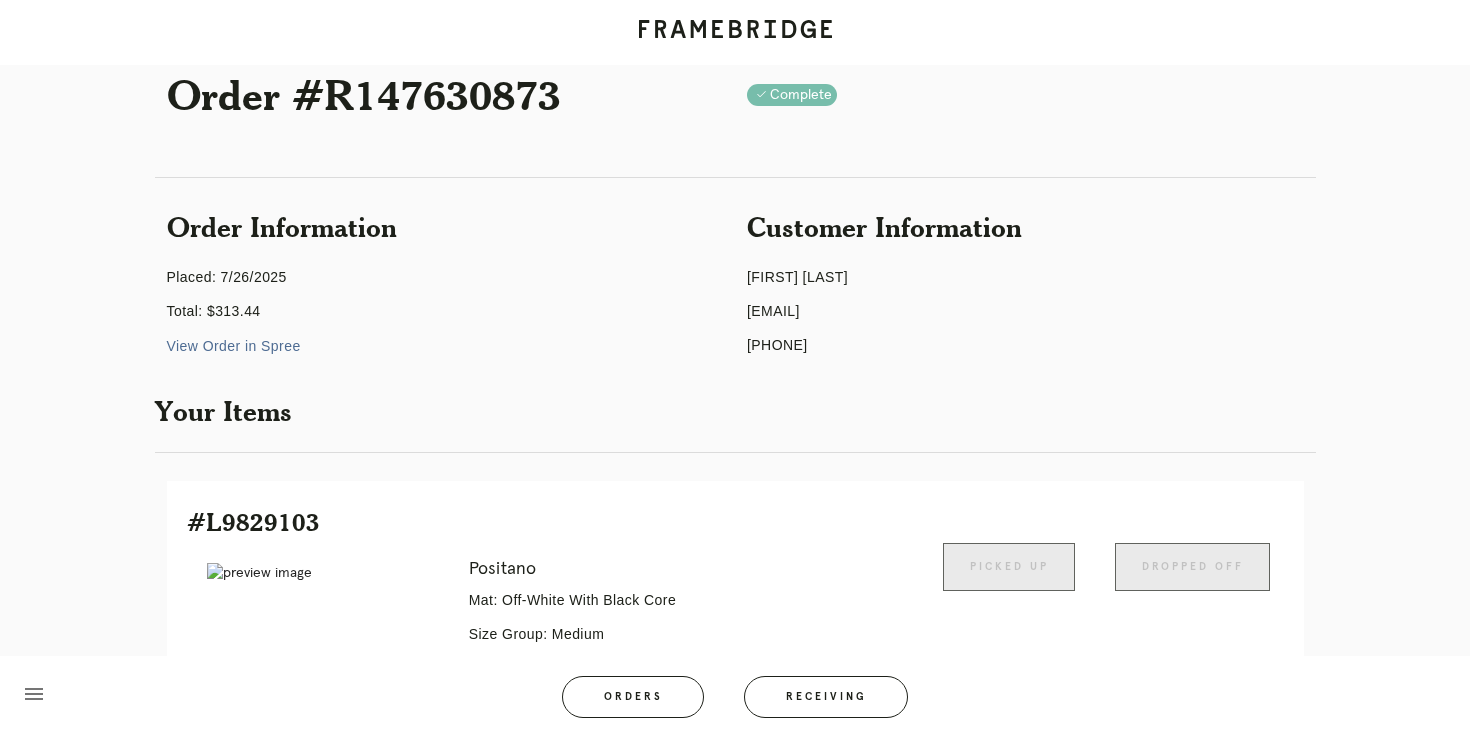 scroll, scrollTop: 0, scrollLeft: 0, axis: both 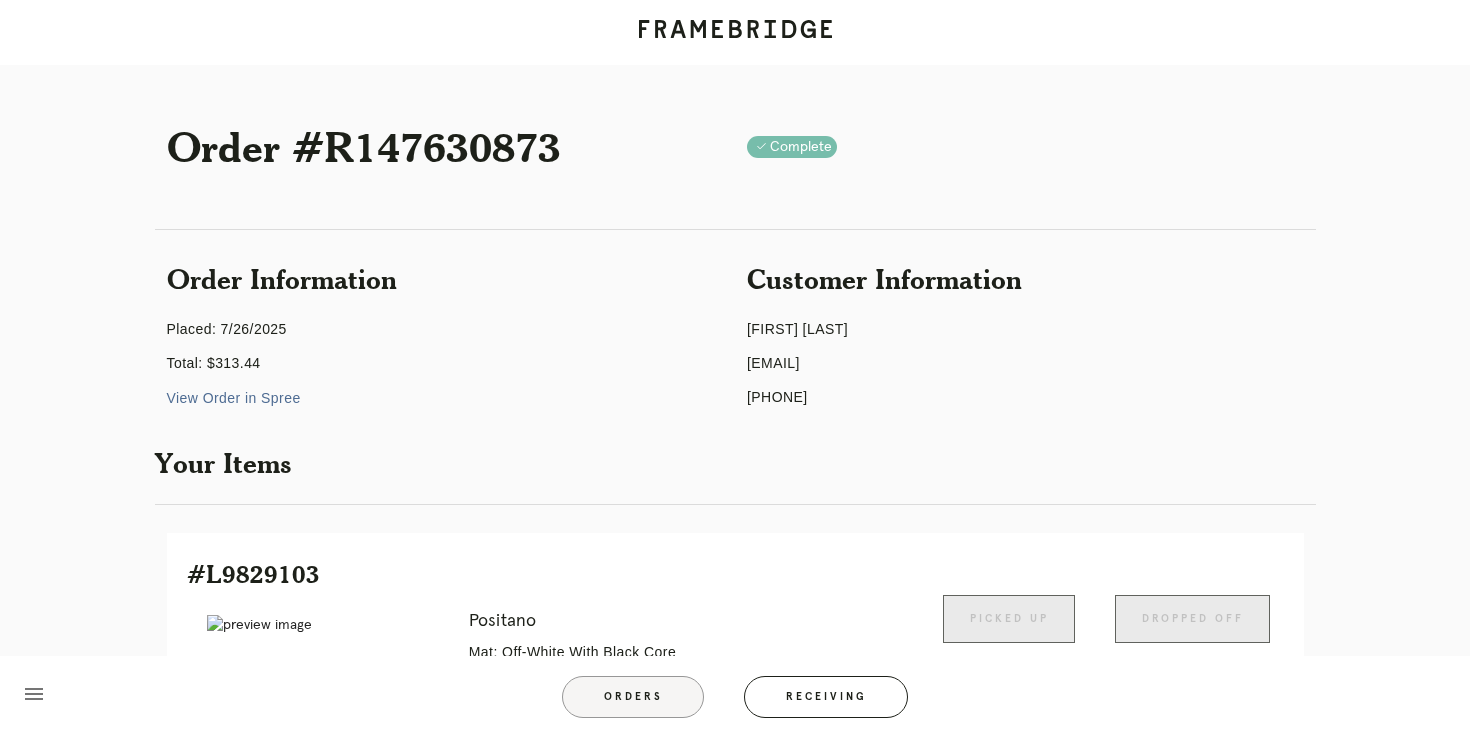 click on "Orders" at bounding box center (633, 697) 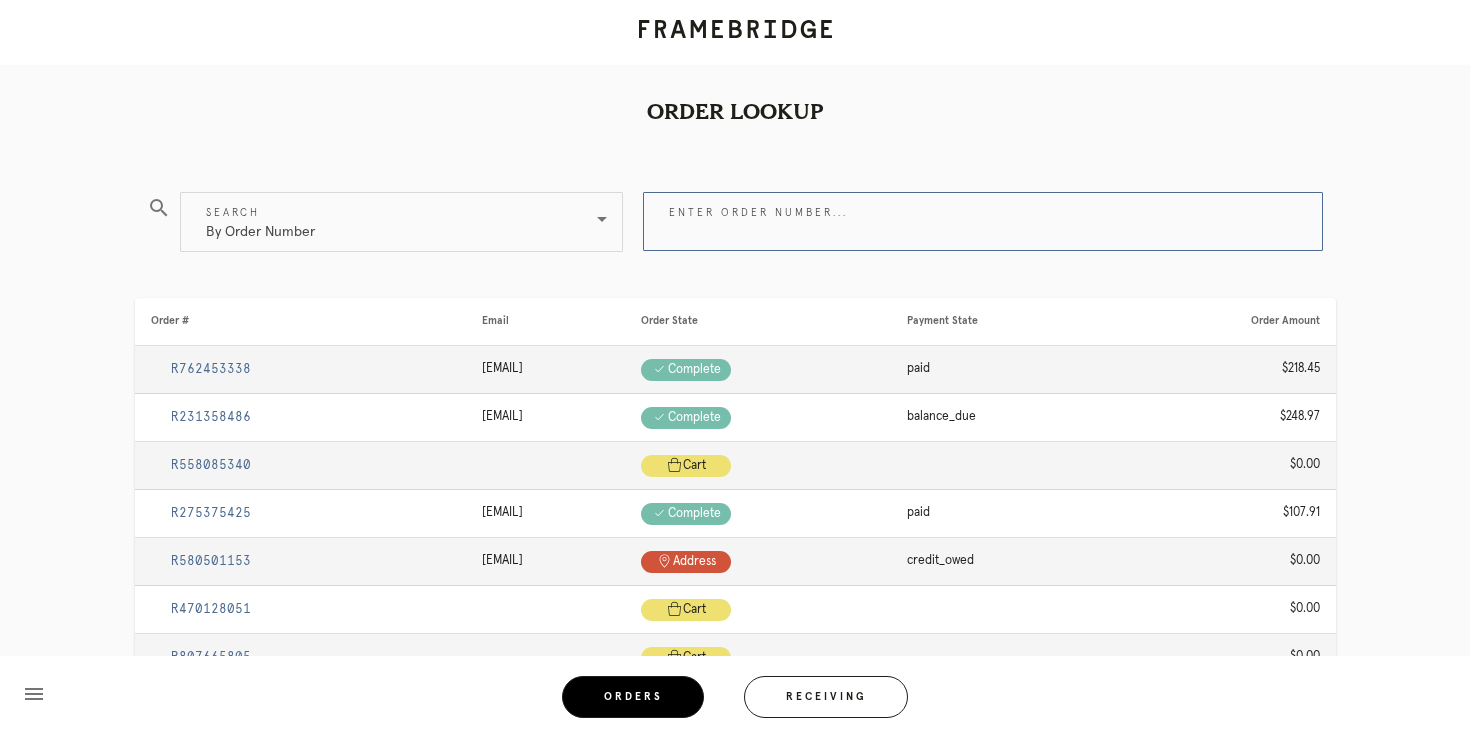 click on "Enter order number..." at bounding box center [983, 221] 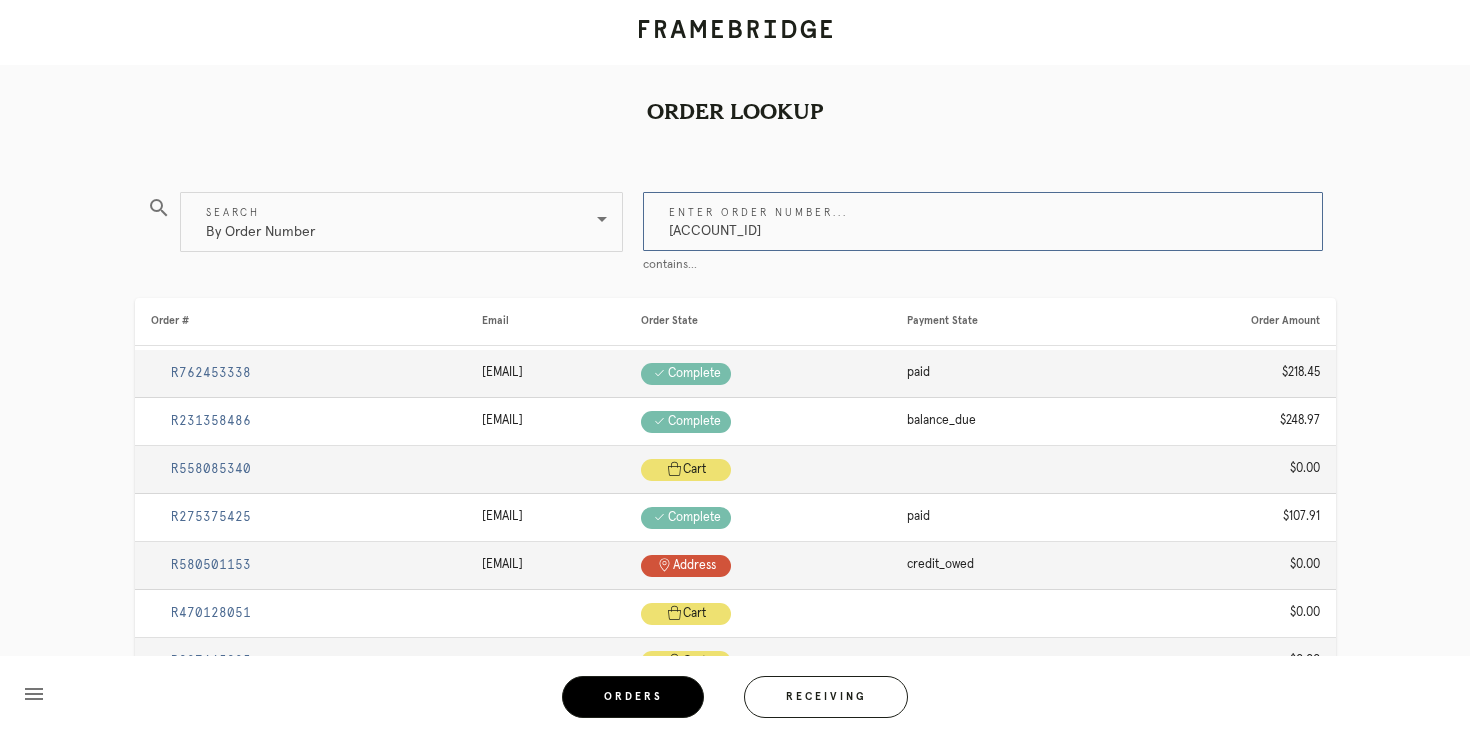type on "[ACCOUNT_ID]" 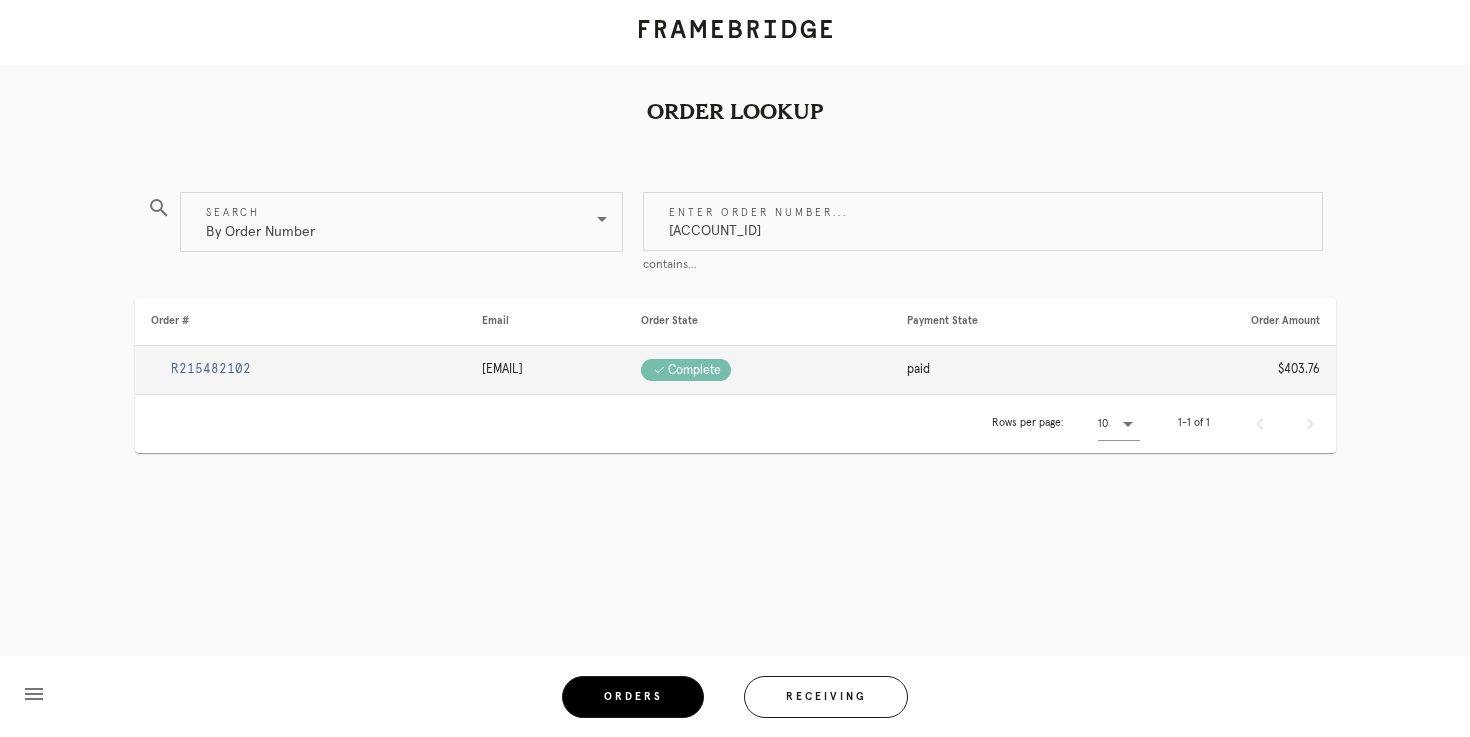 click on "R215482102" at bounding box center [211, 369] 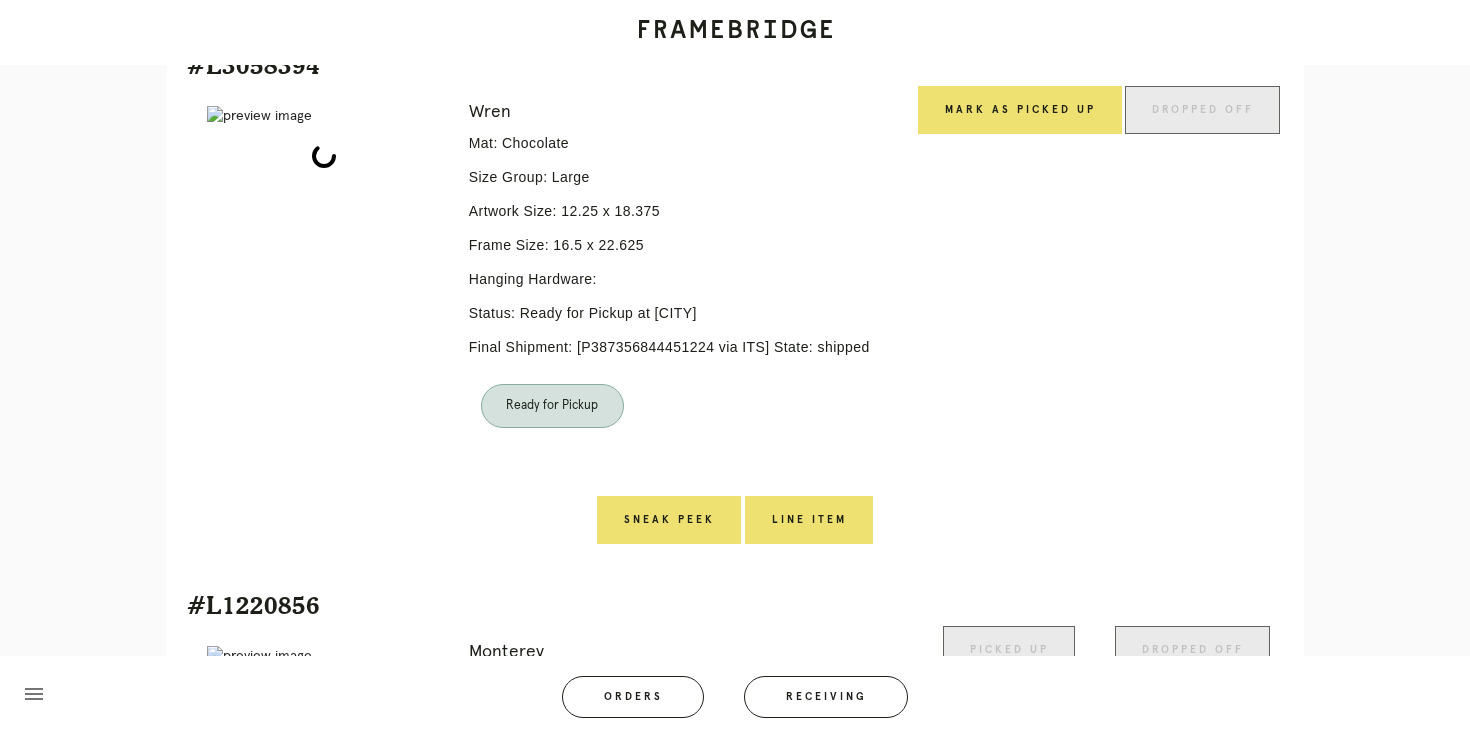 scroll, scrollTop: 508, scrollLeft: 0, axis: vertical 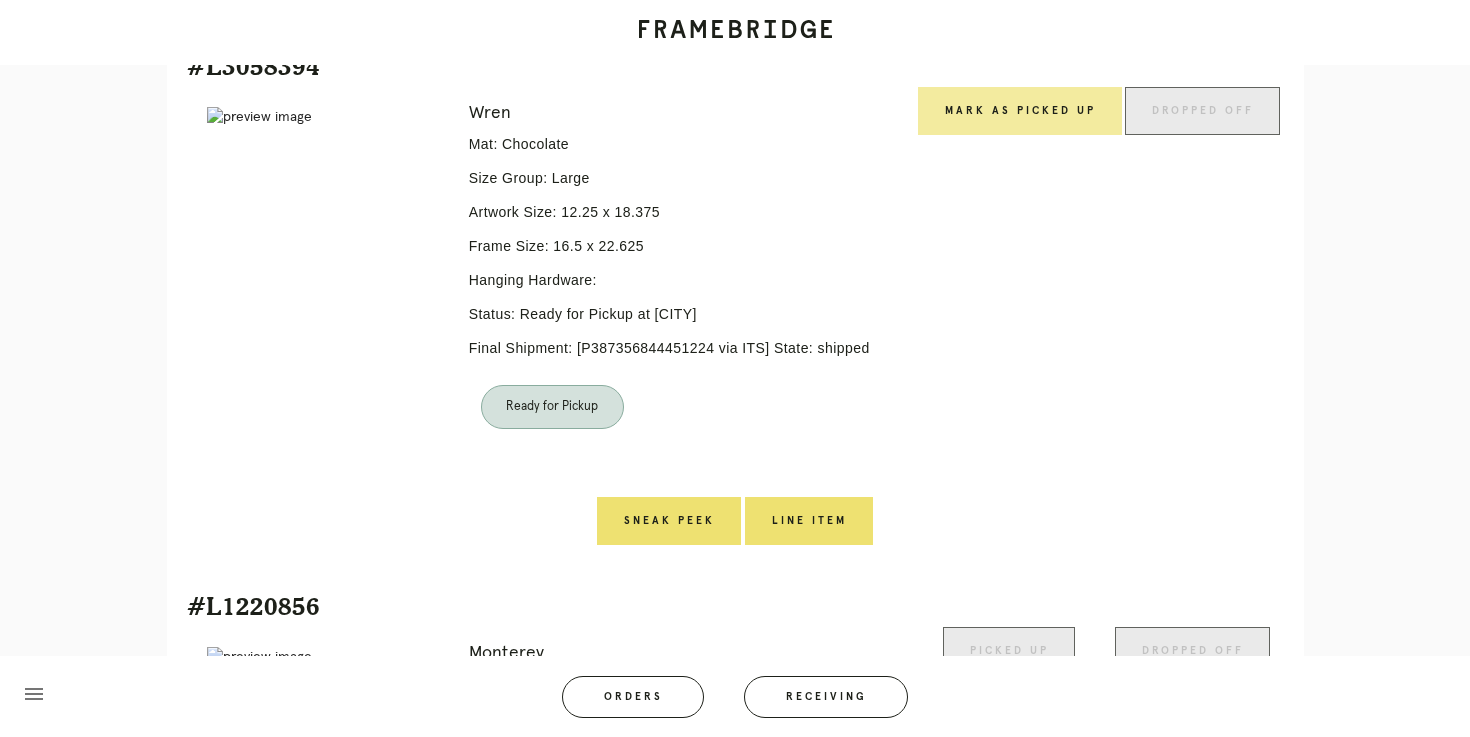 click on "Mark as Picked Up" at bounding box center [1020, 111] 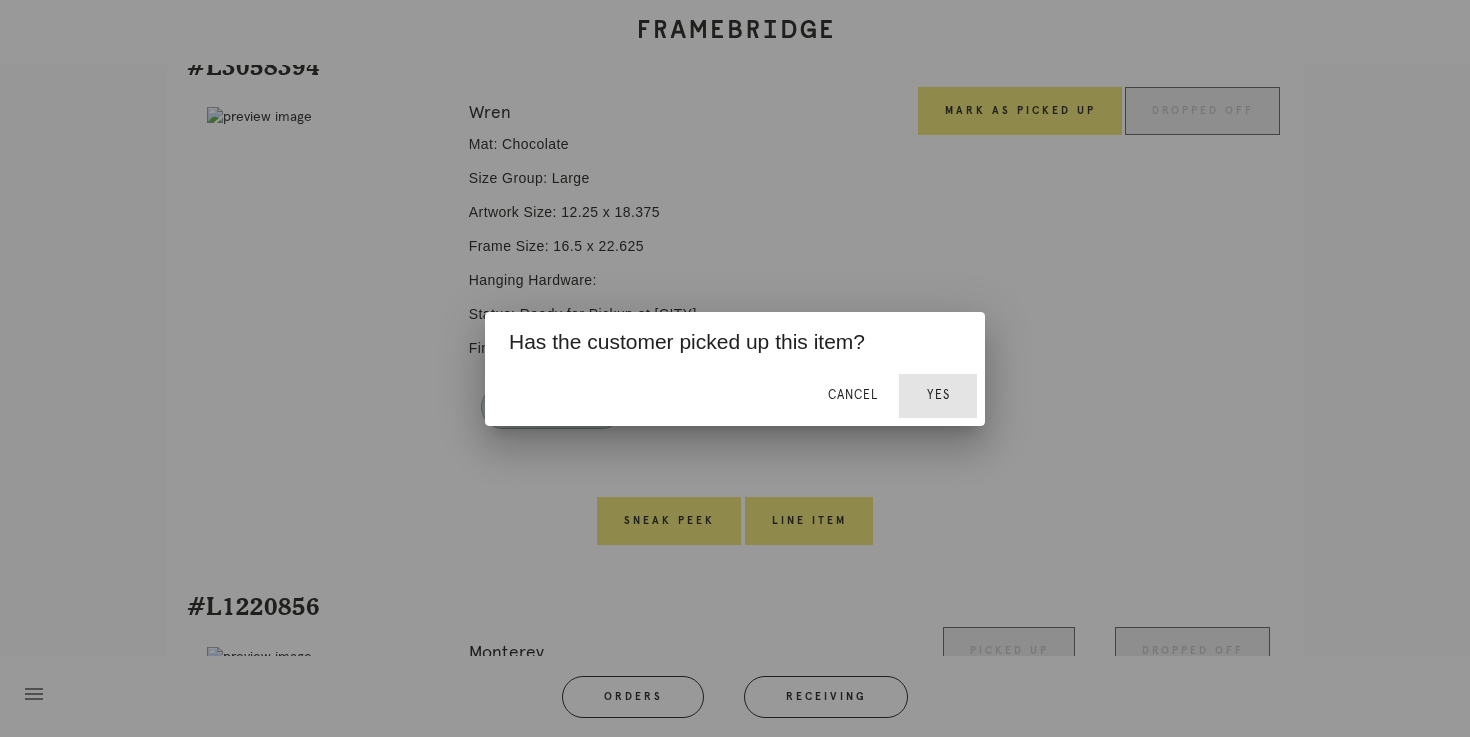 click on "Yes" at bounding box center (938, 395) 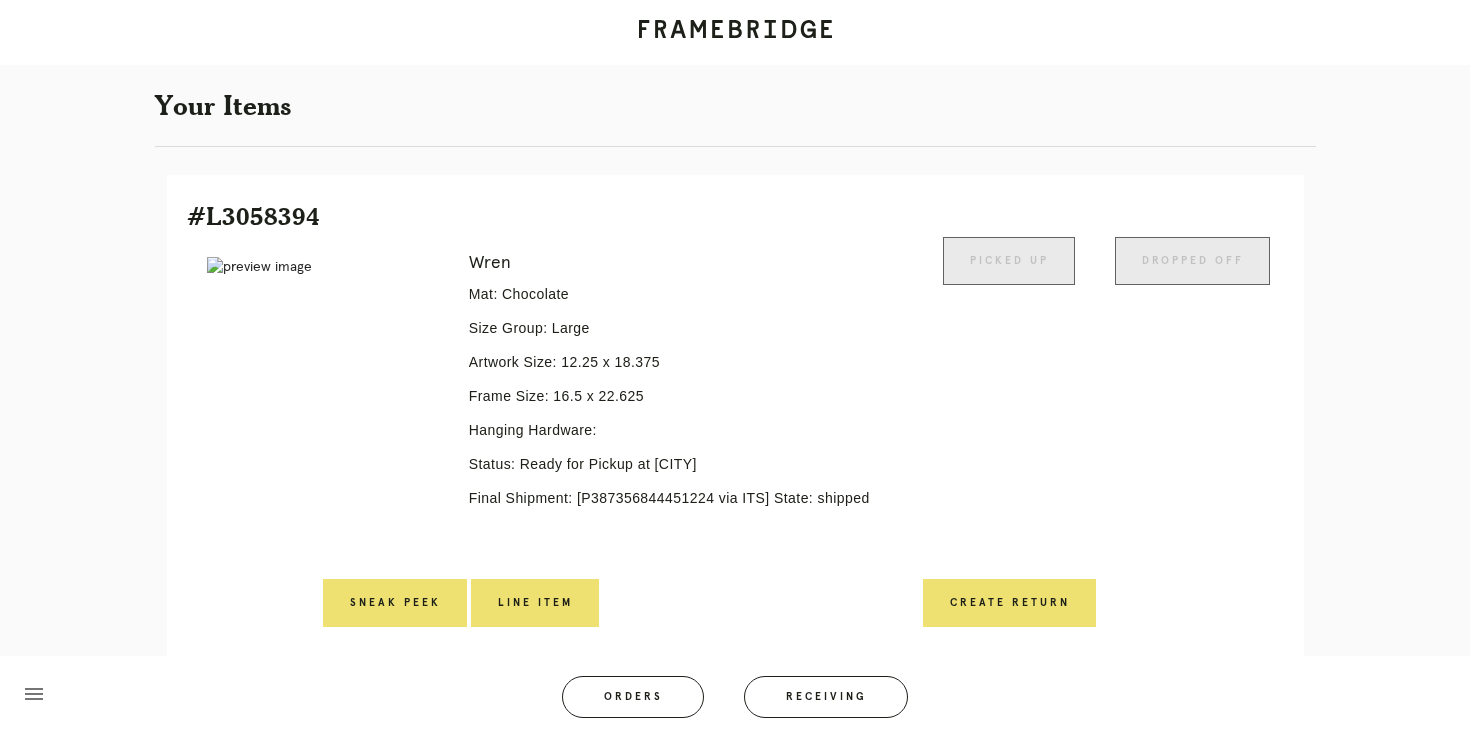scroll, scrollTop: 336, scrollLeft: 0, axis: vertical 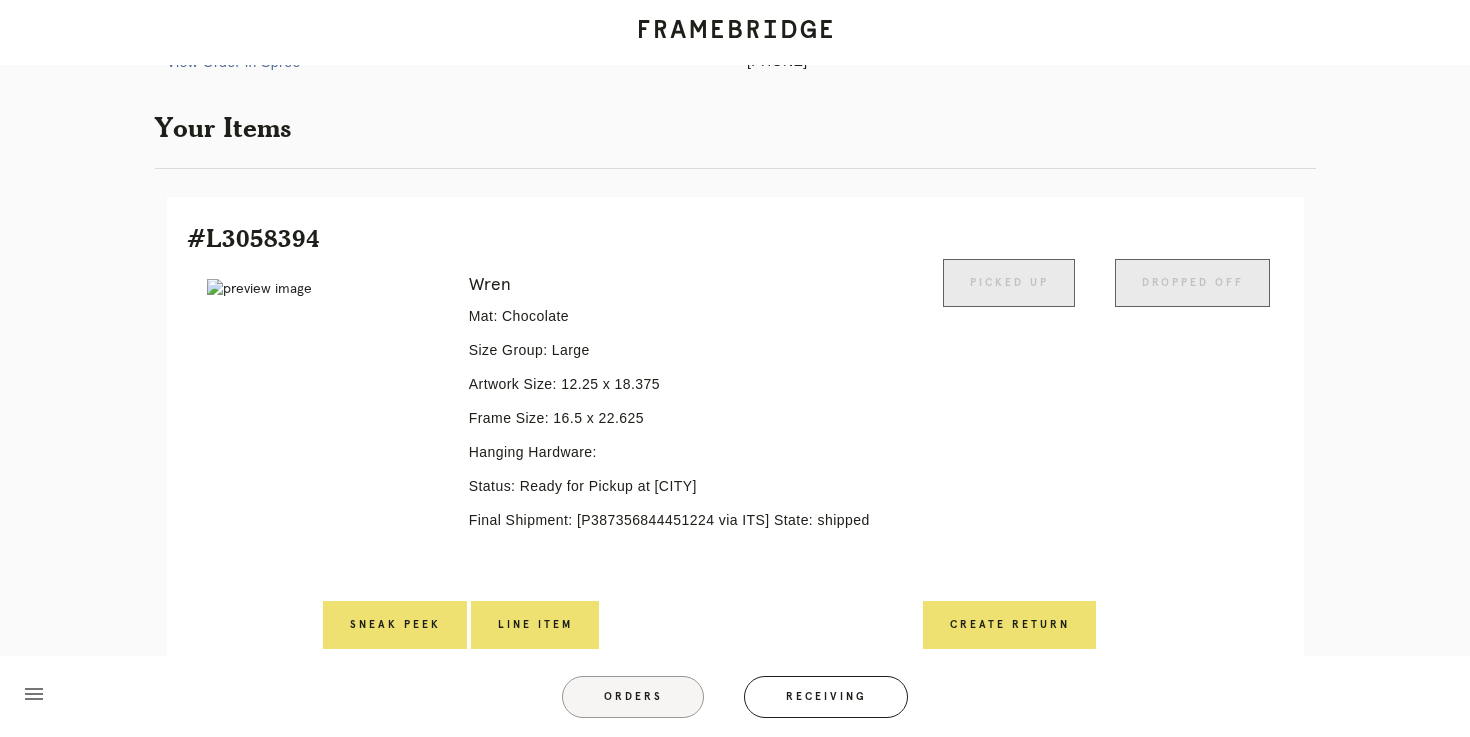 click on "Orders" at bounding box center (633, 697) 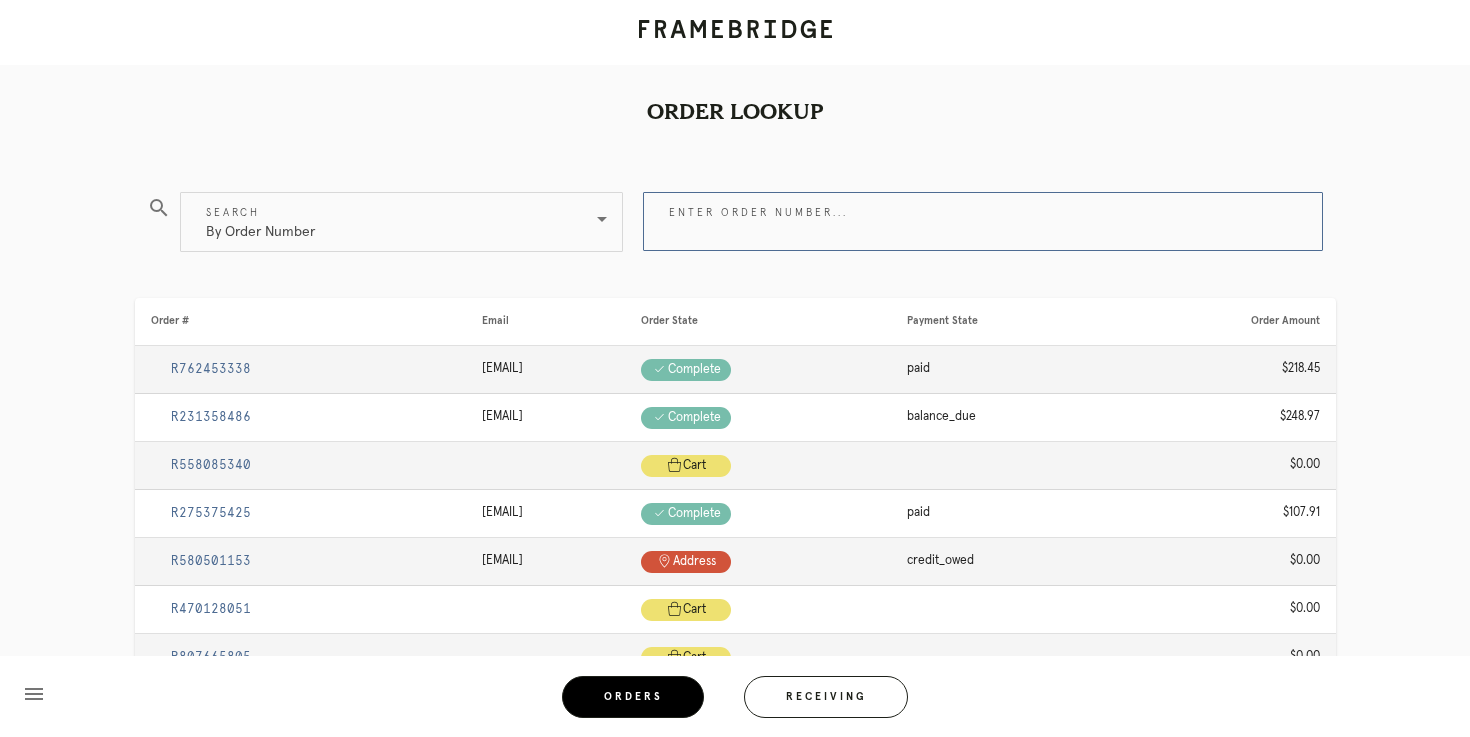 click on "Enter order number..." at bounding box center (983, 221) 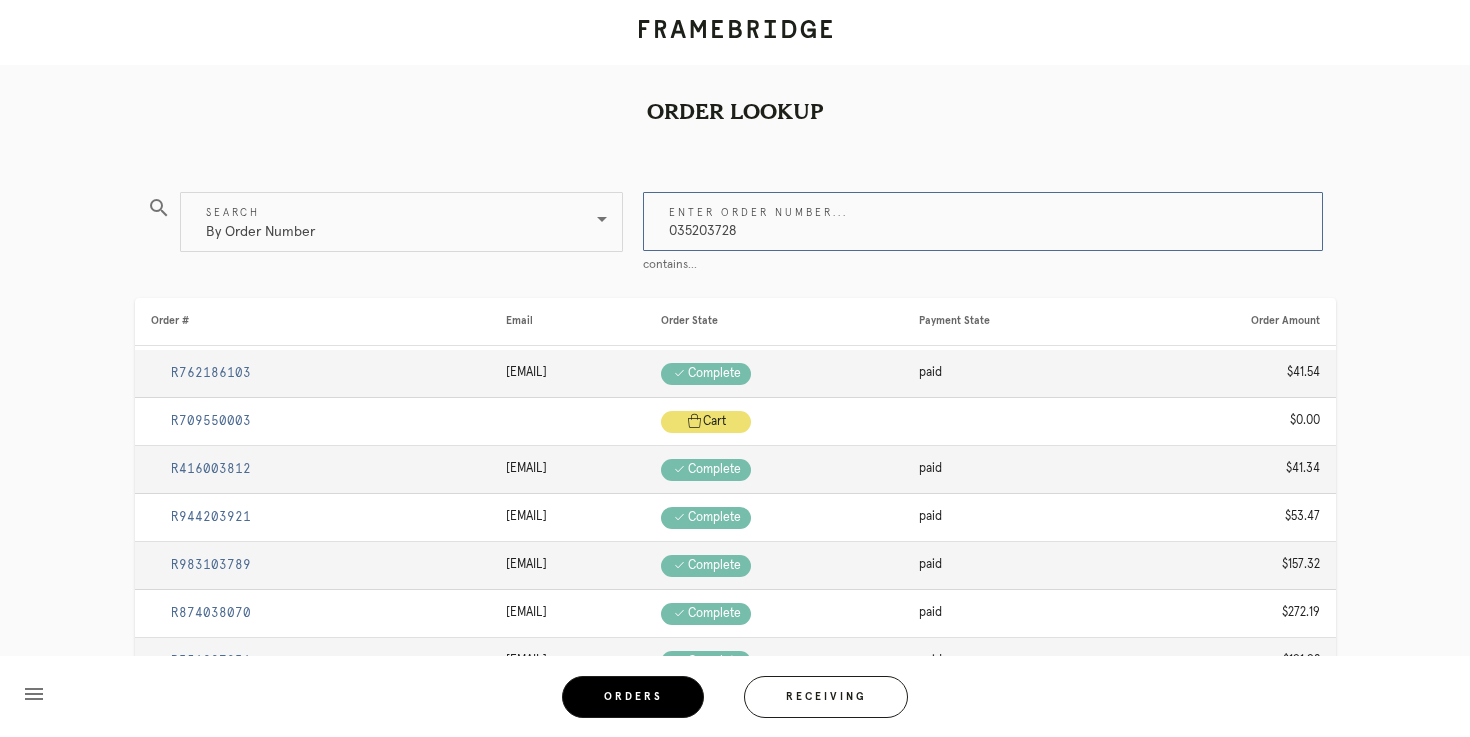 type on "035203728" 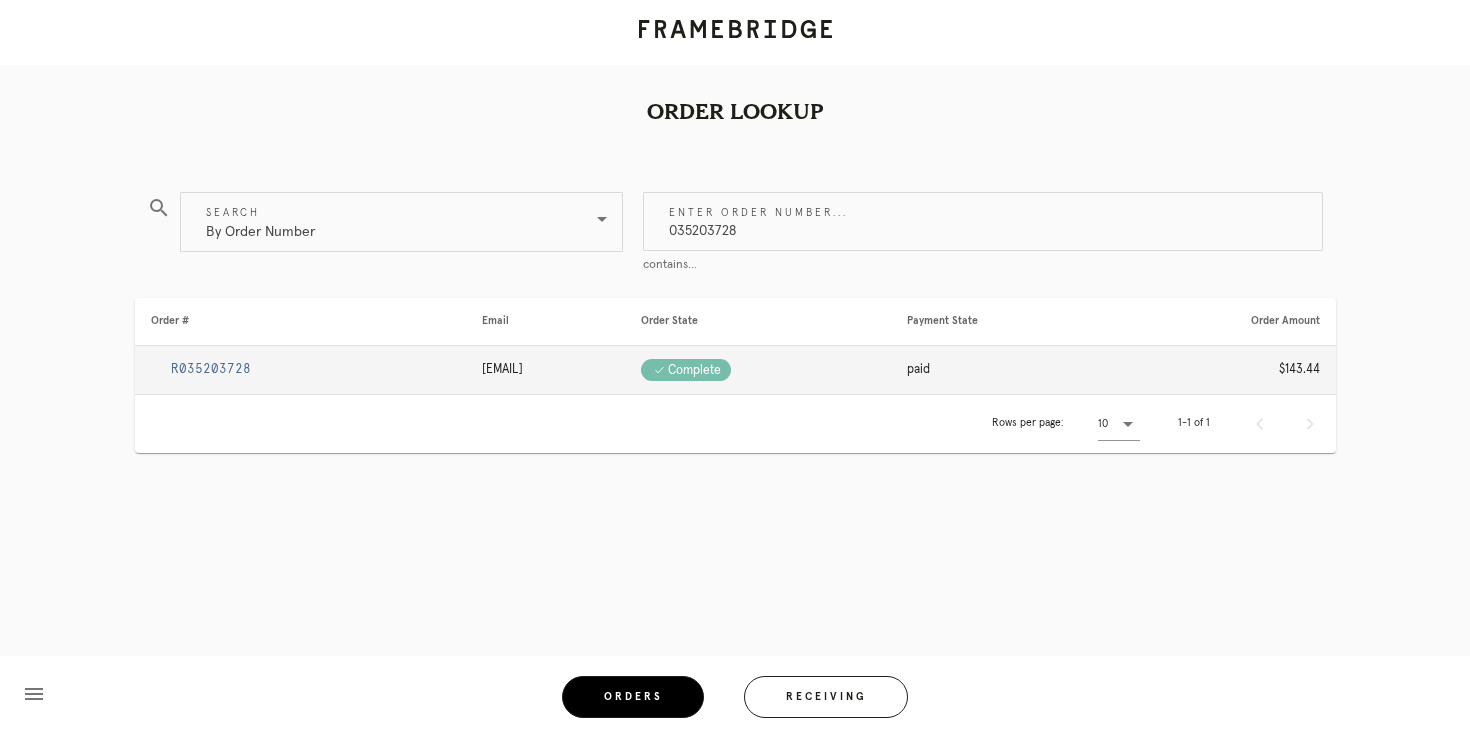 click on "R035203728" at bounding box center (211, 369) 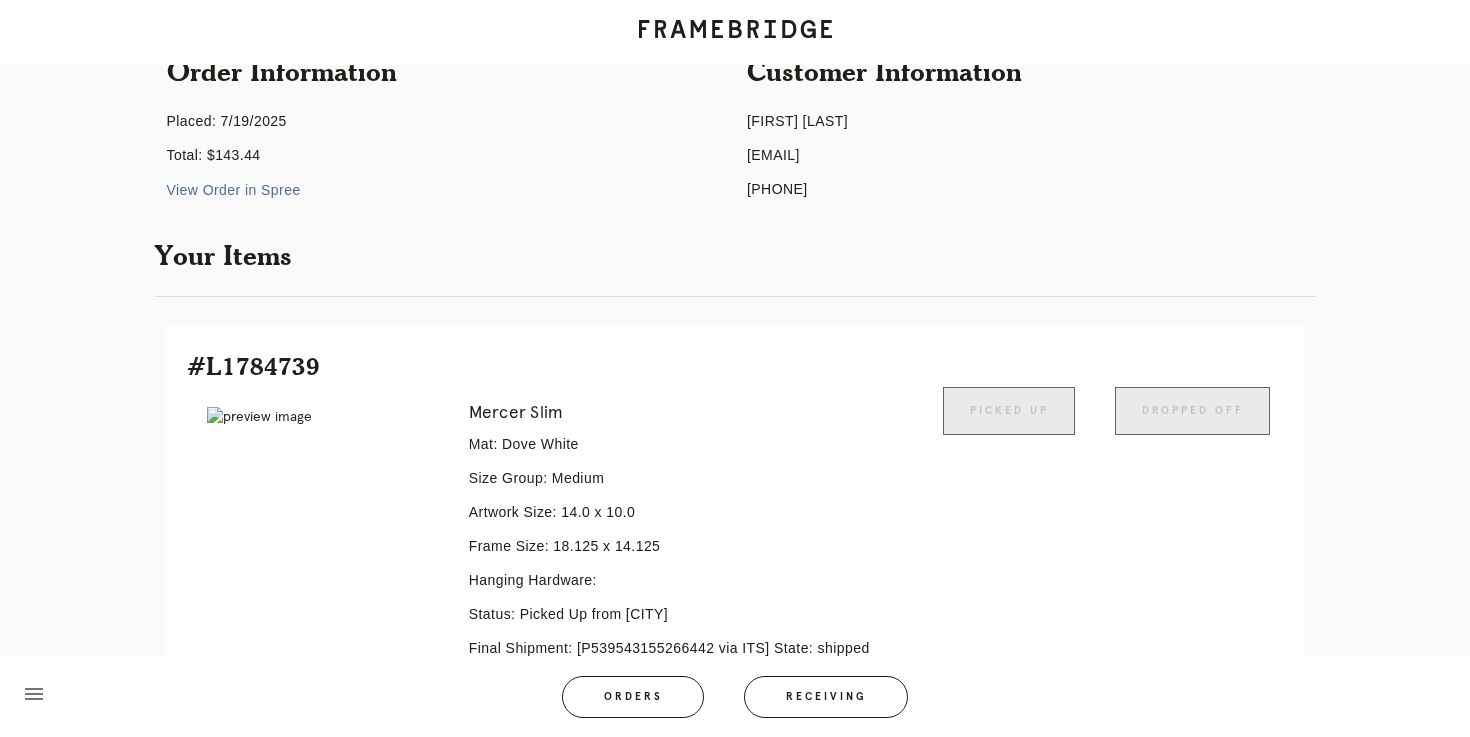scroll, scrollTop: 0, scrollLeft: 0, axis: both 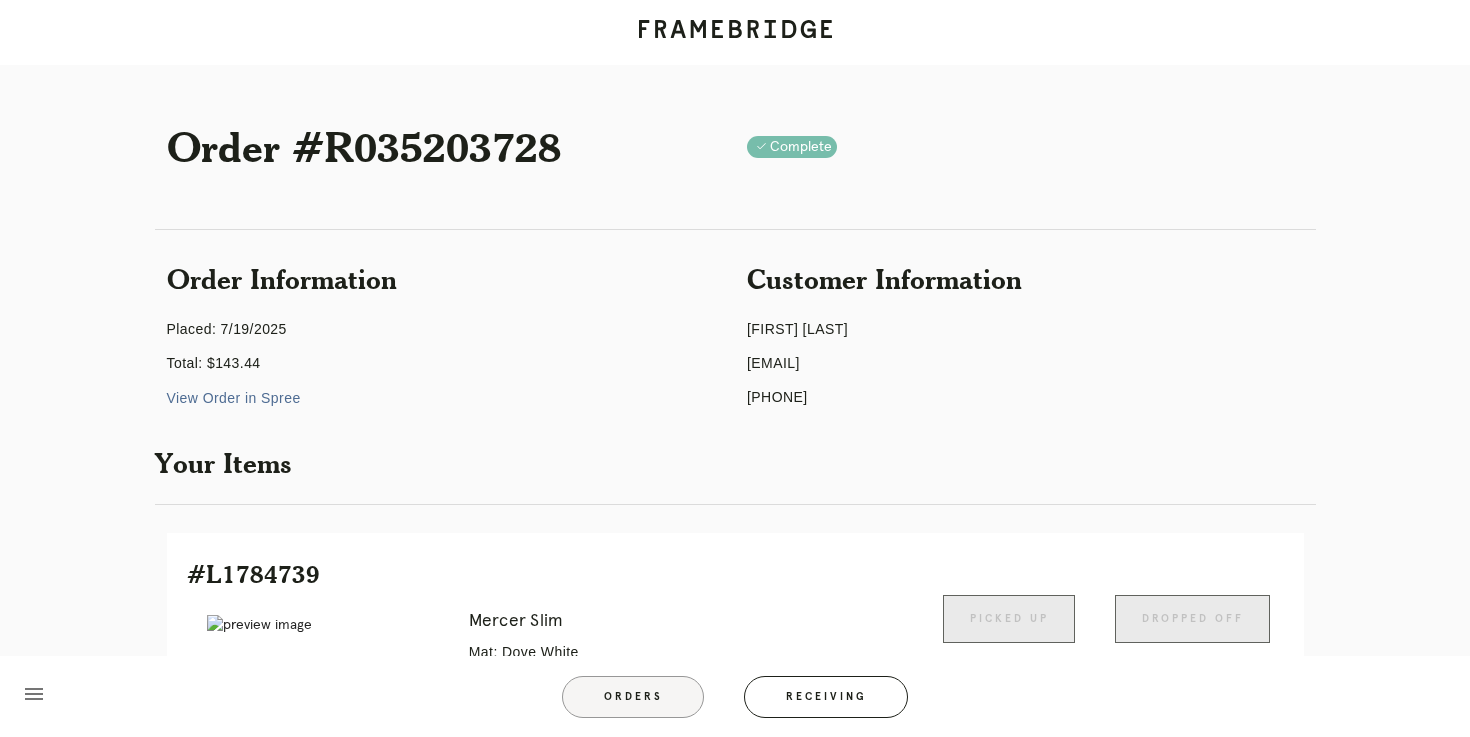 click on "Orders" at bounding box center (633, 697) 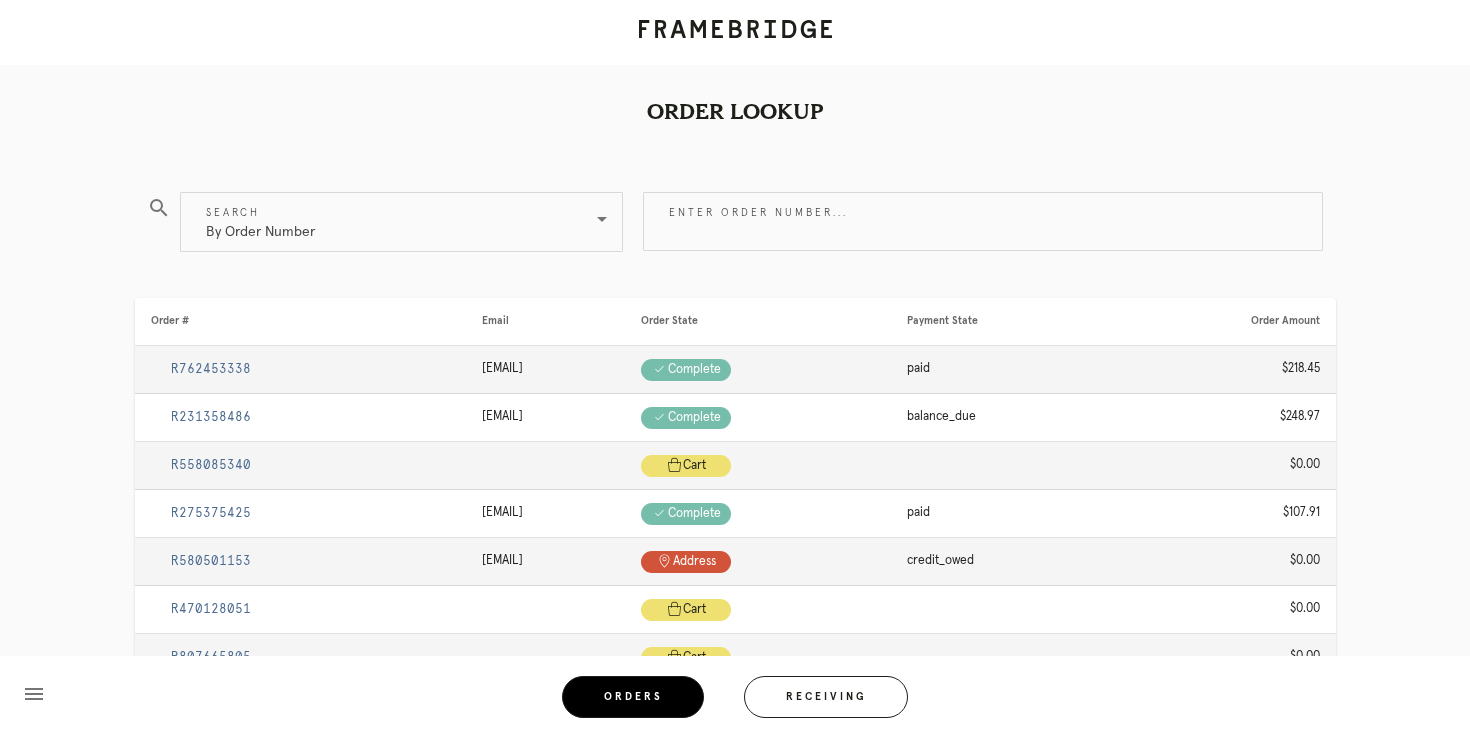 scroll, scrollTop: 0, scrollLeft: 0, axis: both 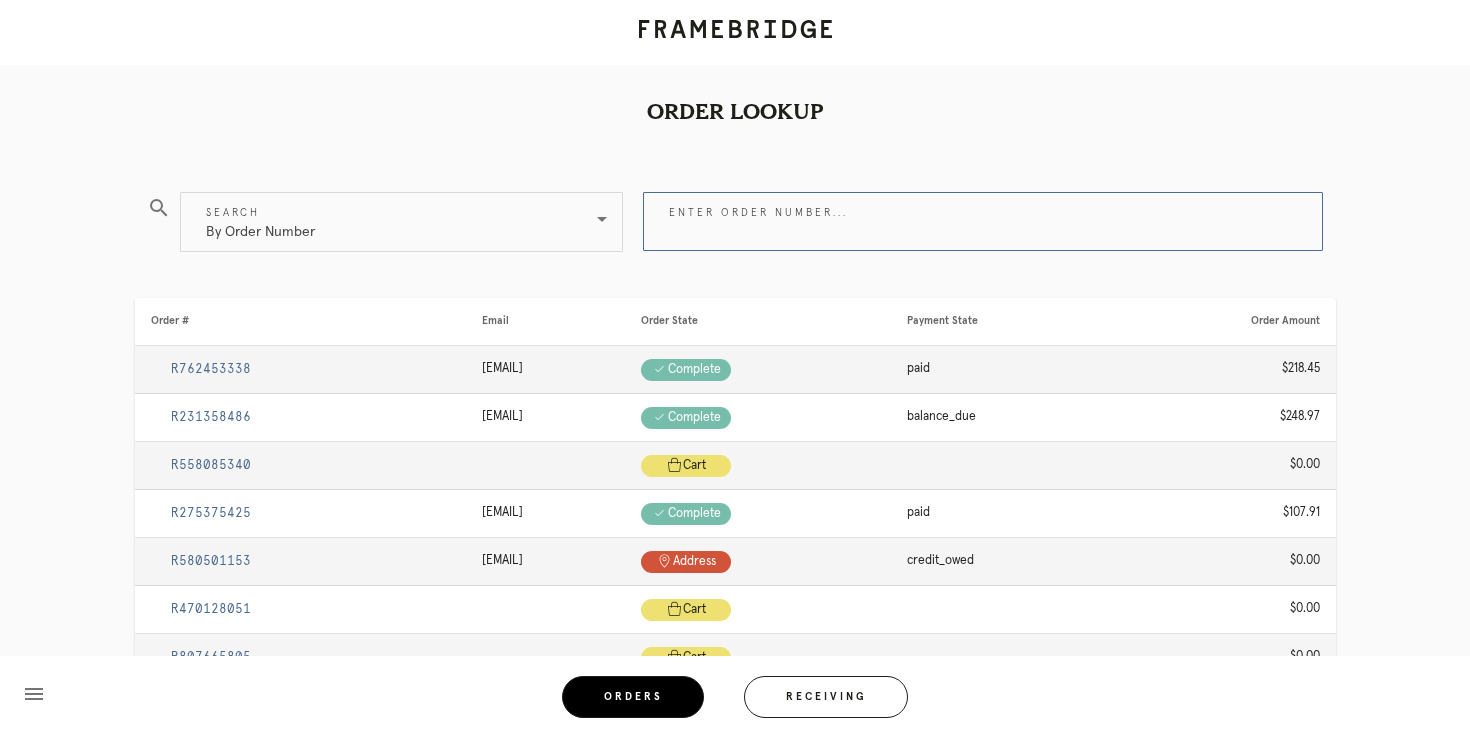 click on "Enter order number..." at bounding box center [983, 221] 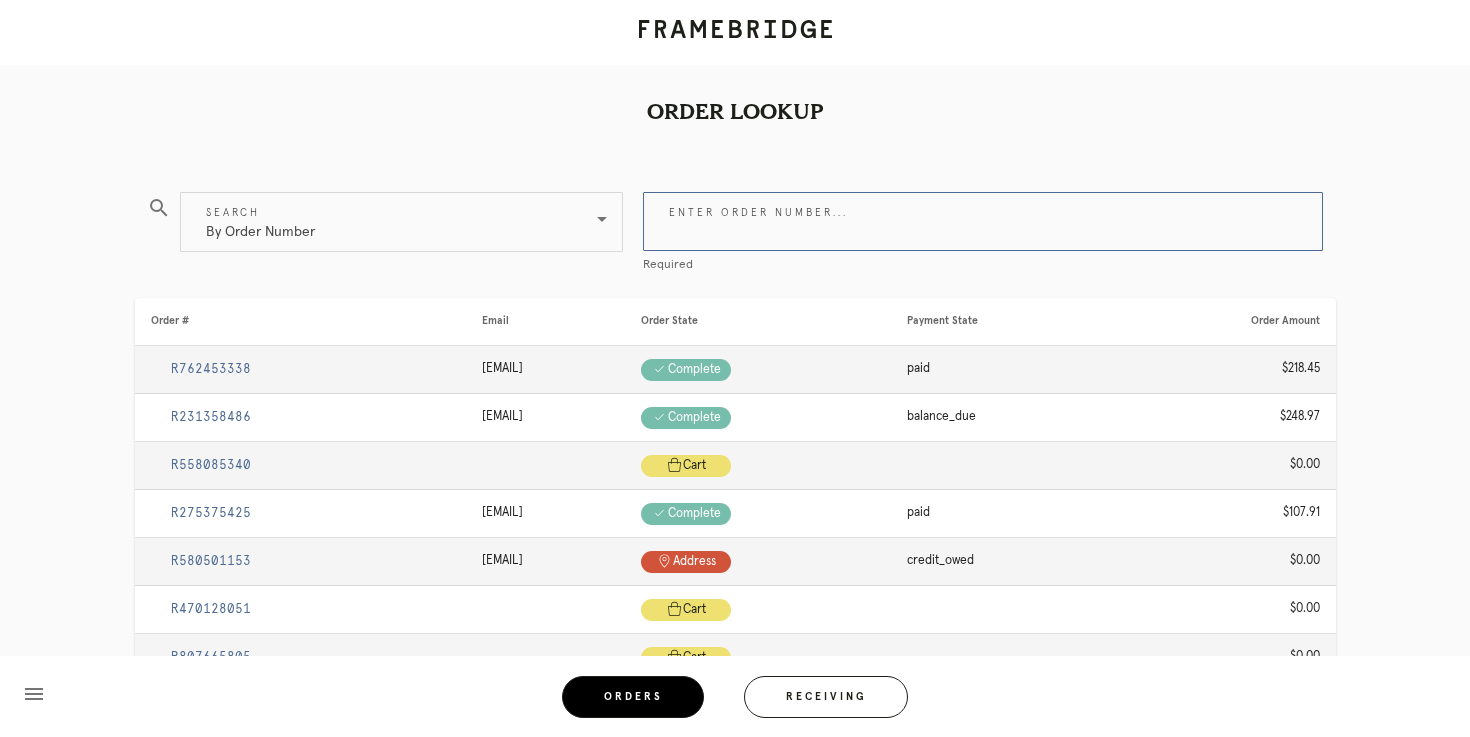 paste on "Sounds like the goal is to keep that mat border nice and minimal." 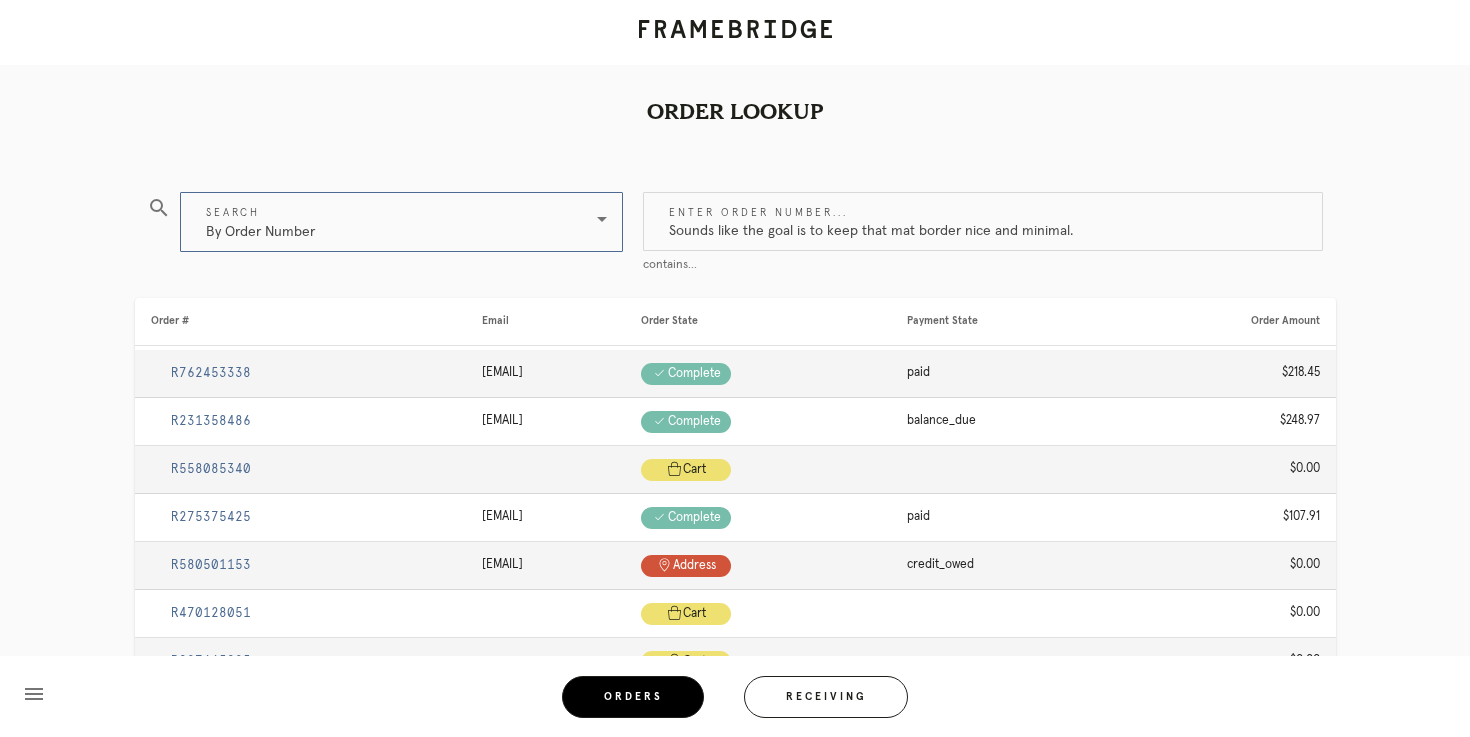 drag, startPoint x: 1069, startPoint y: 233, endPoint x: 493, endPoint y: 207, distance: 576.5865 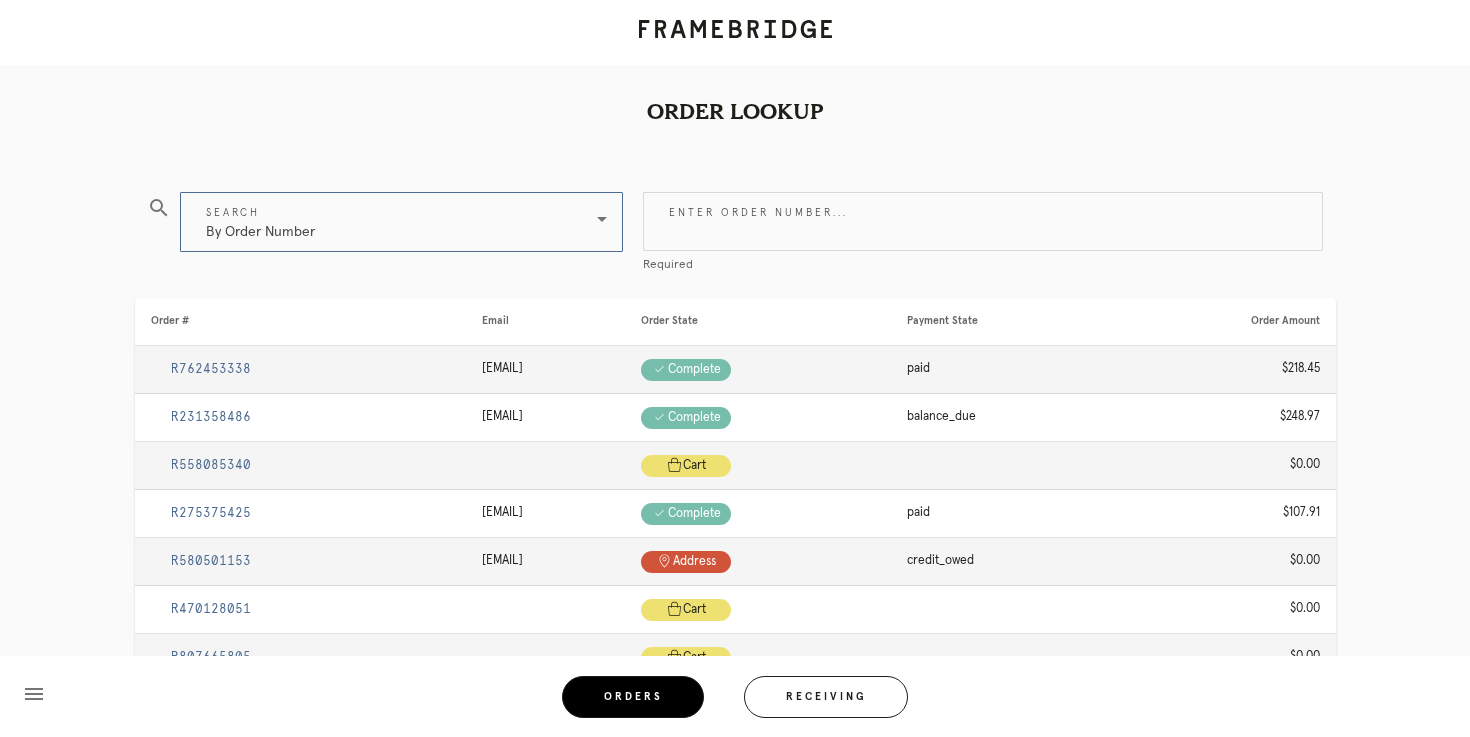click on "By Order Number" at bounding box center (387, 222) 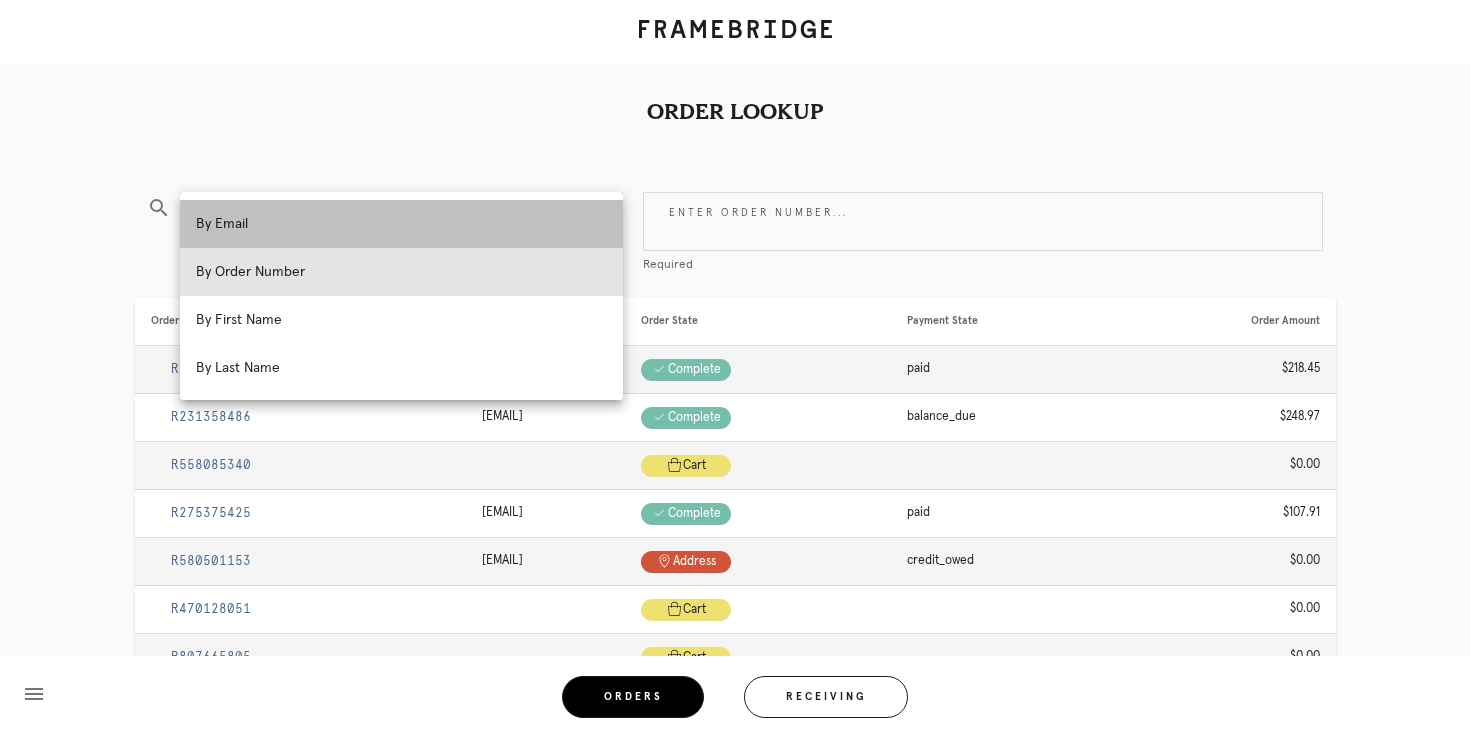 click on "By Email" at bounding box center (401, 224) 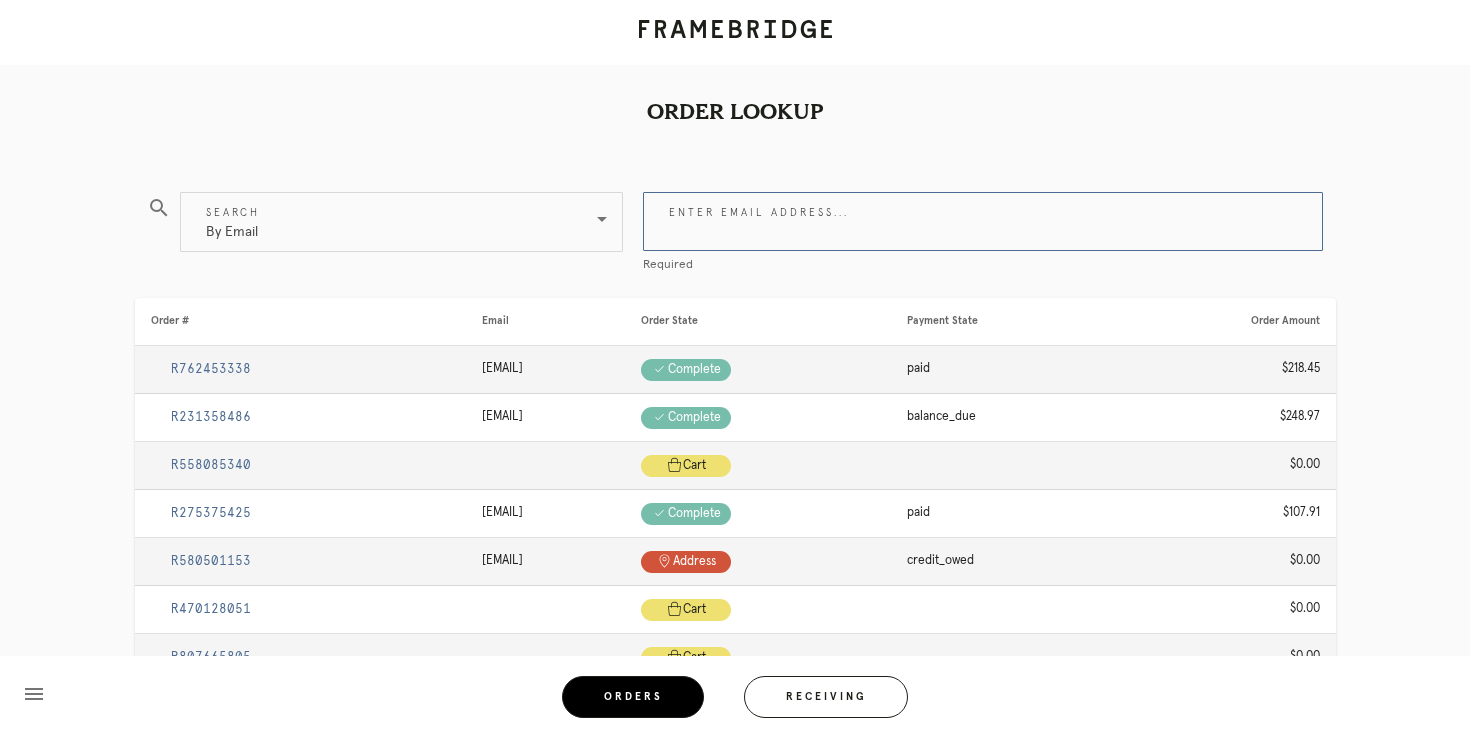 click on "Enter email address..." at bounding box center (983, 221) 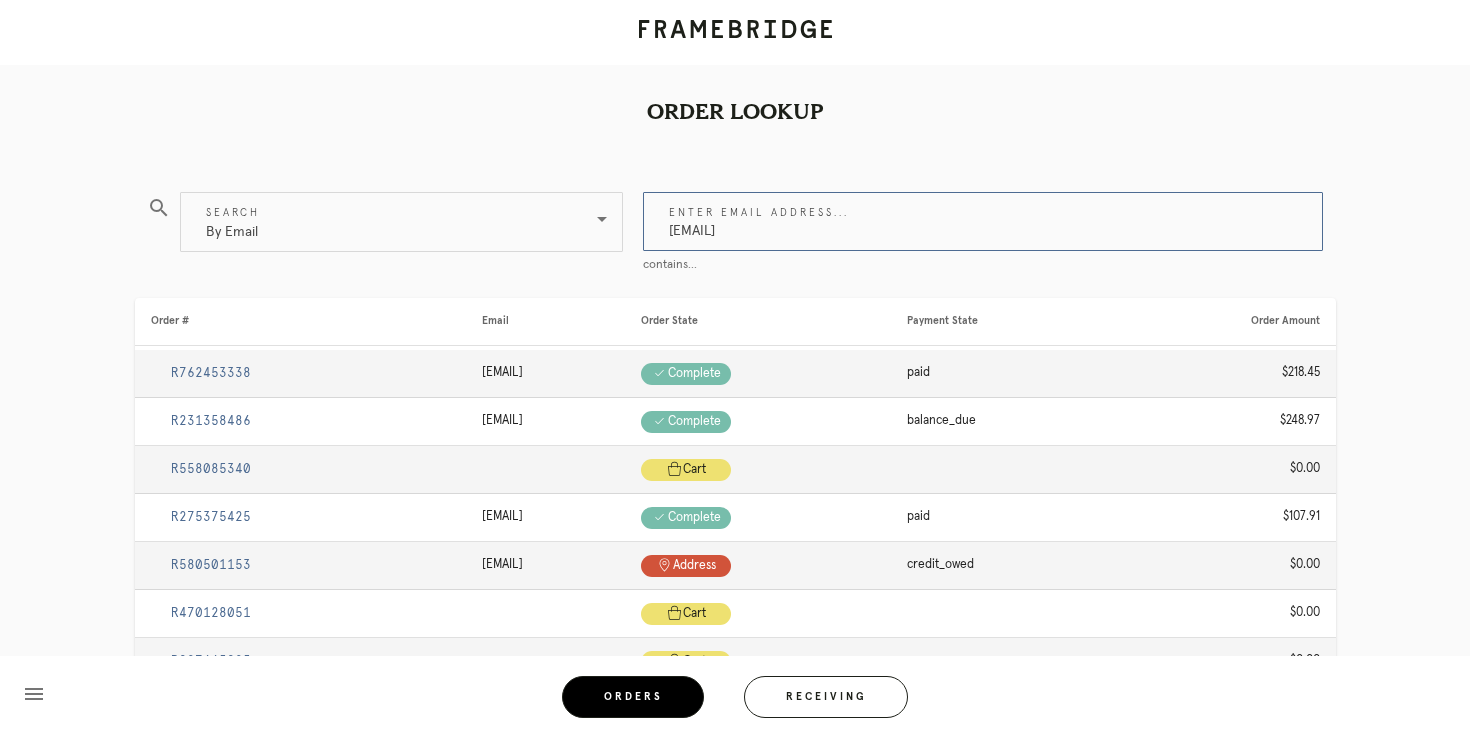 type on "sophialdiamond@gmail.com" 